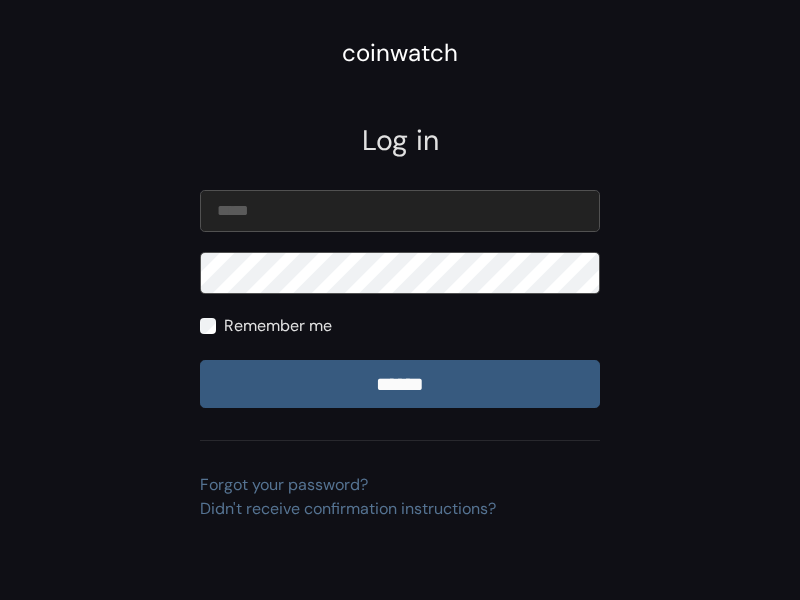 scroll, scrollTop: 0, scrollLeft: 0, axis: both 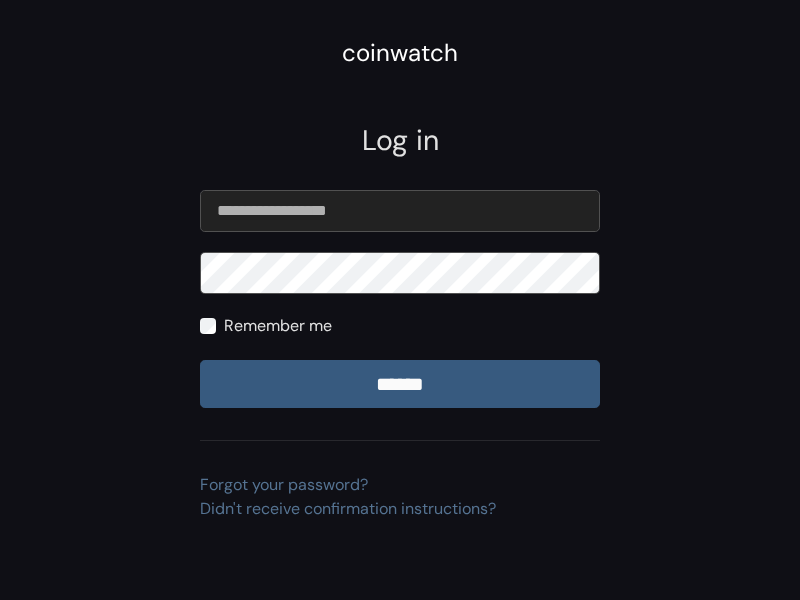 type on "**********" 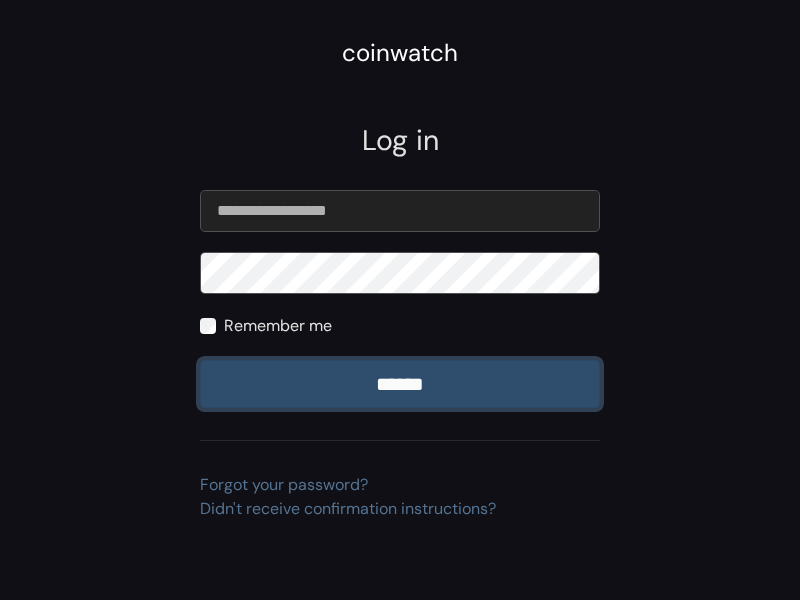 click on "******" at bounding box center [400, 384] 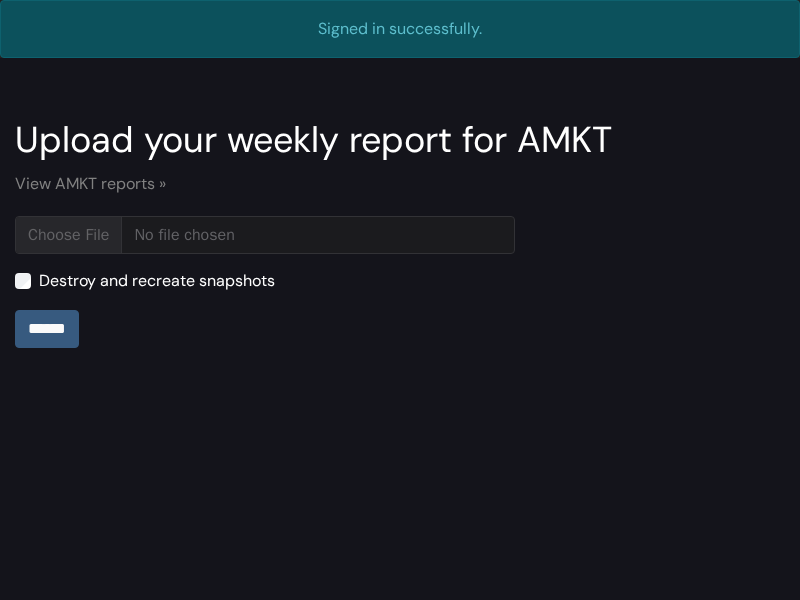 scroll, scrollTop: 0, scrollLeft: 0, axis: both 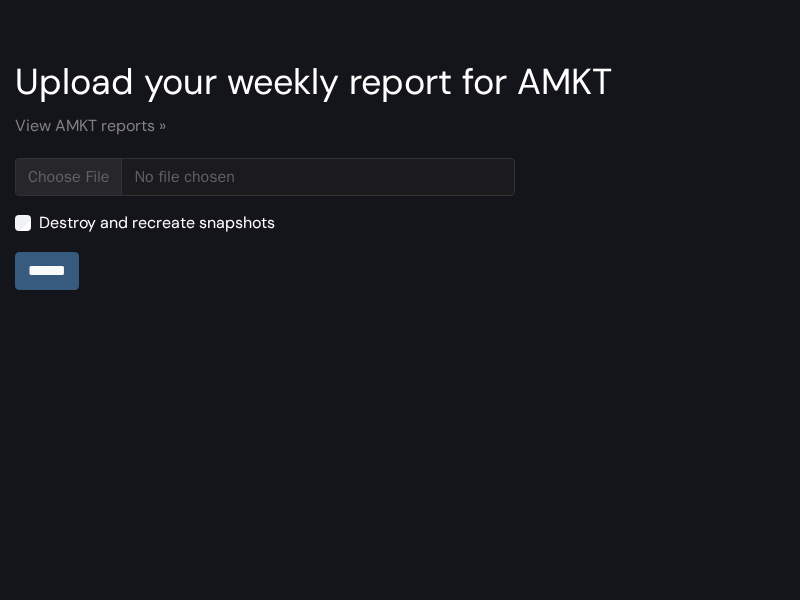 type on "**********" 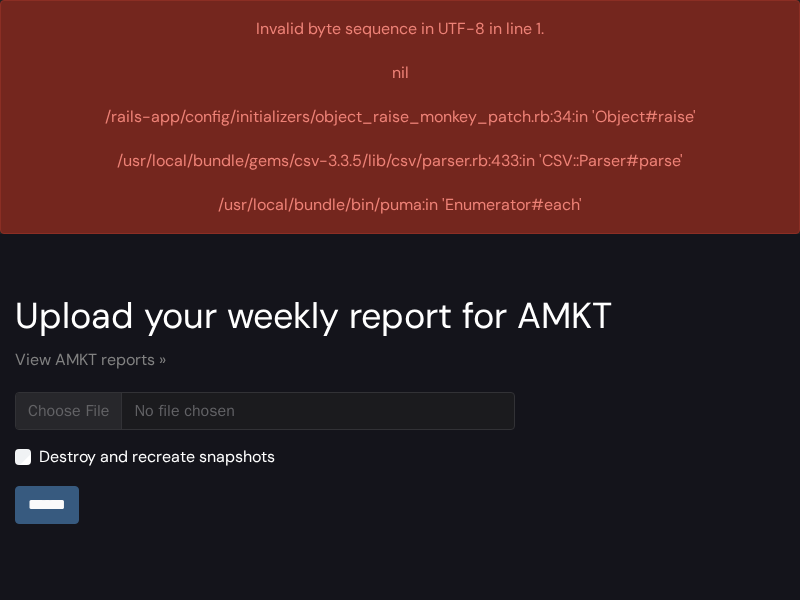 scroll, scrollTop: 0, scrollLeft: 0, axis: both 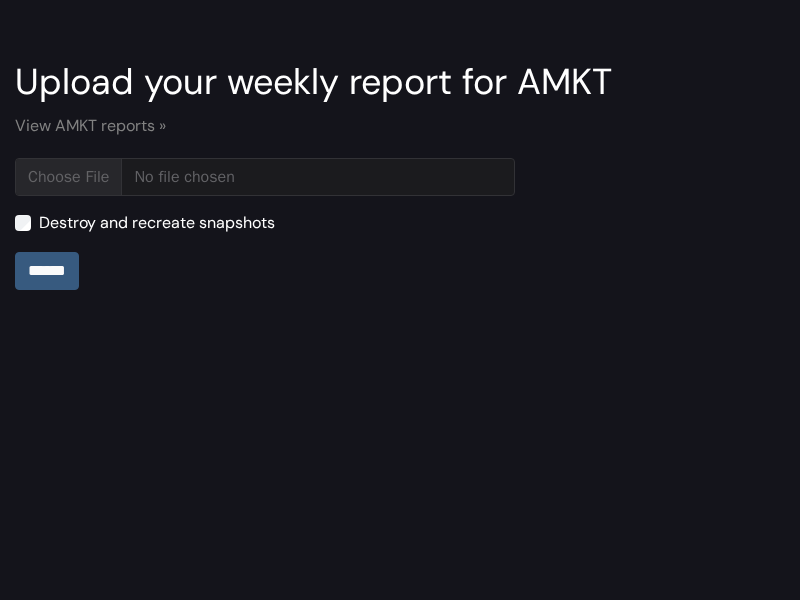 type on "**********" 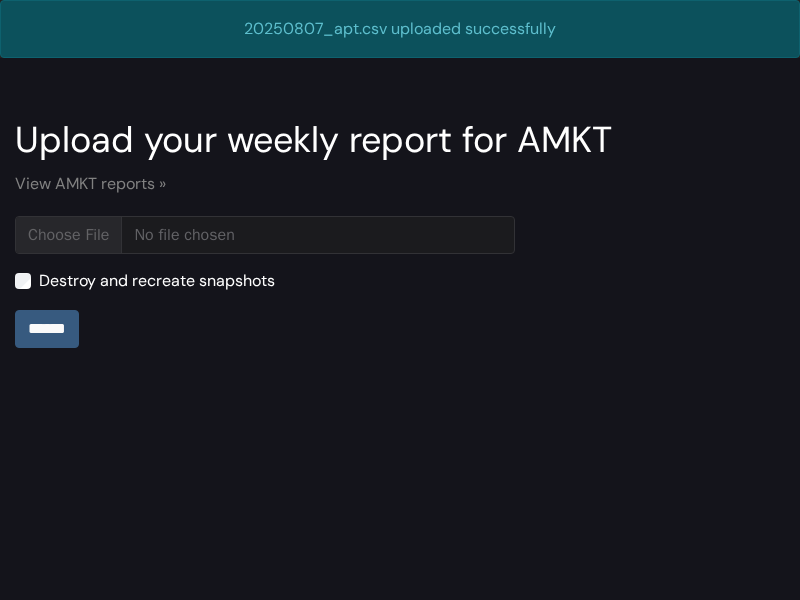 scroll, scrollTop: 0, scrollLeft: 0, axis: both 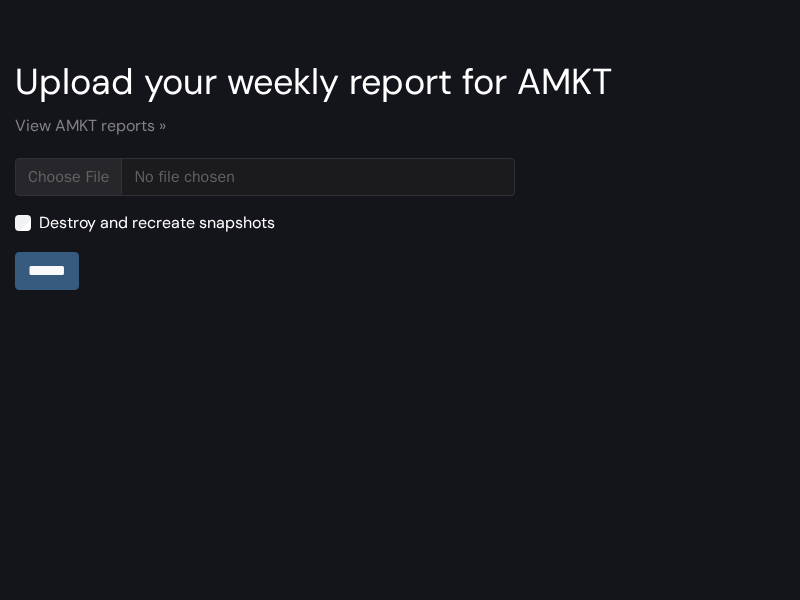 type on "**********" 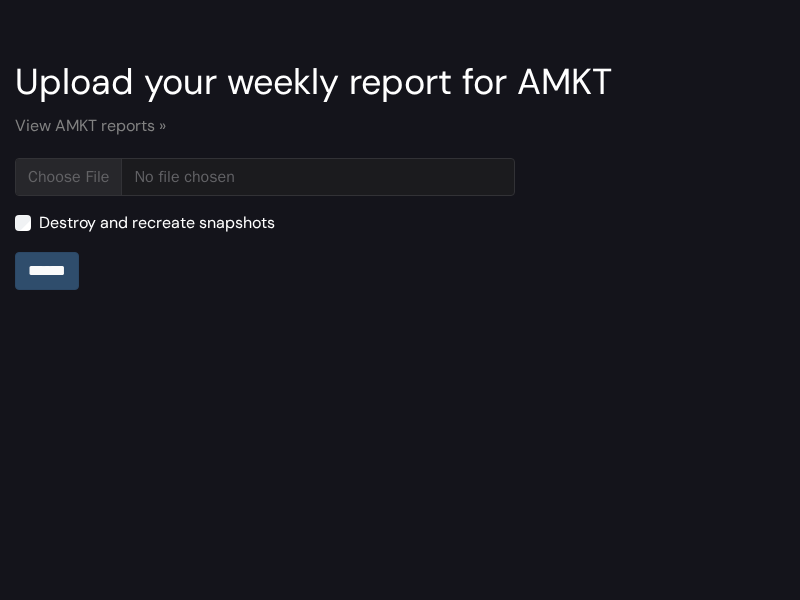 click on "******" at bounding box center [47, 271] 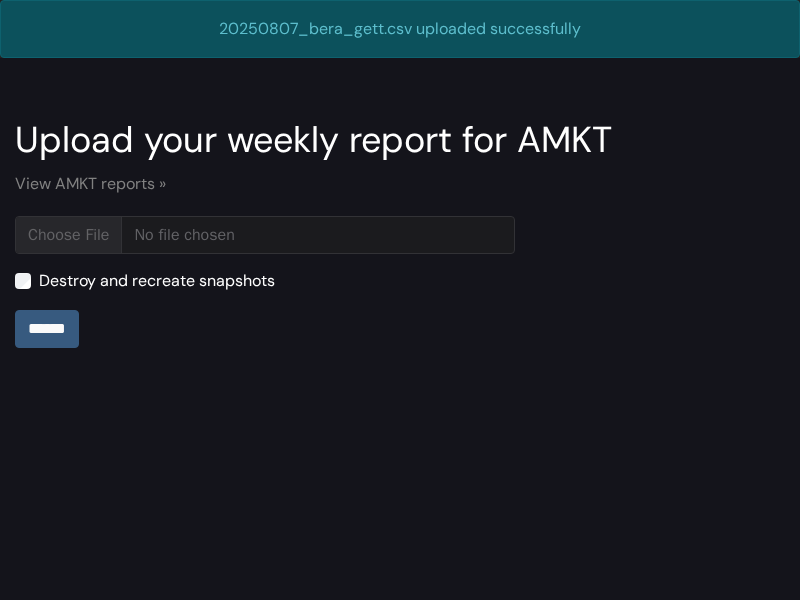 scroll, scrollTop: 0, scrollLeft: 0, axis: both 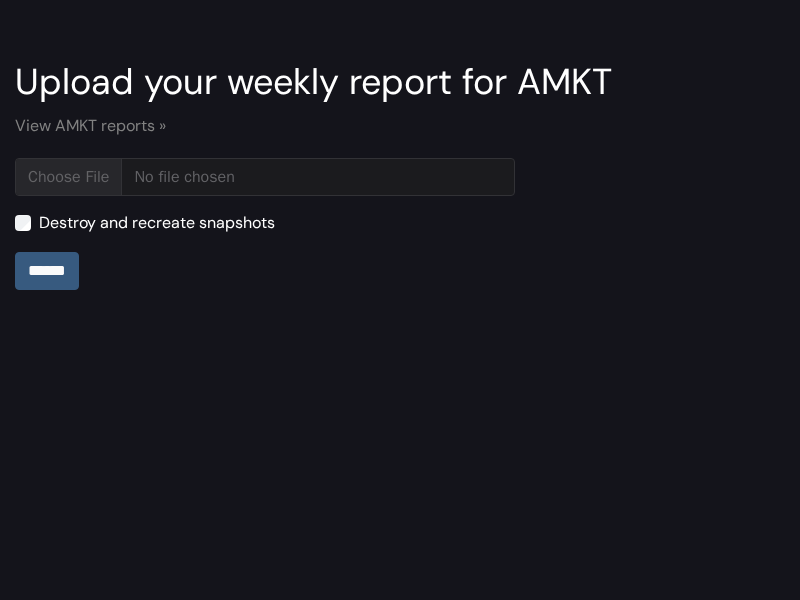 type on "**********" 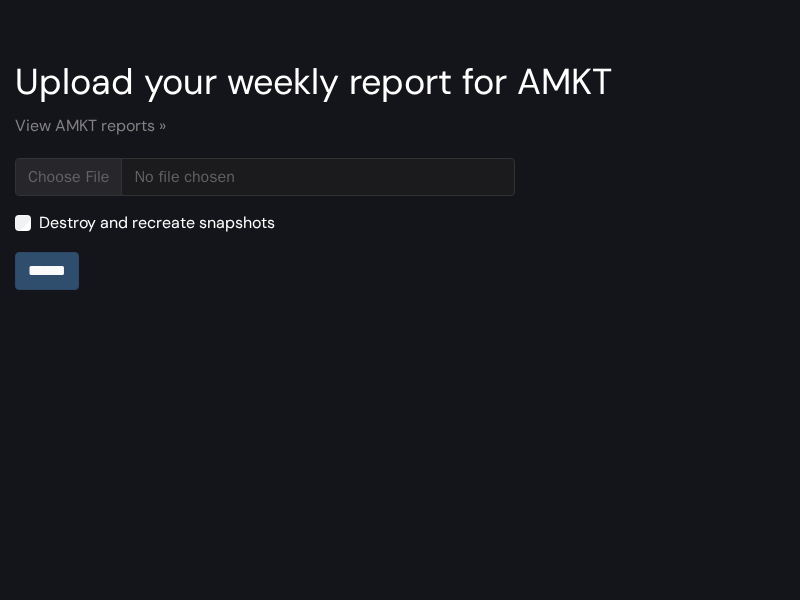 click on "******" at bounding box center [47, 271] 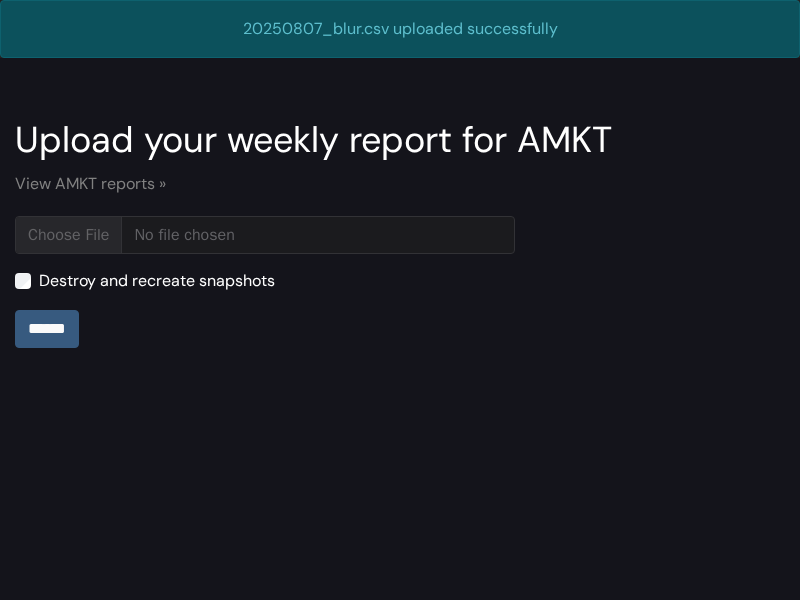 scroll, scrollTop: 0, scrollLeft: 0, axis: both 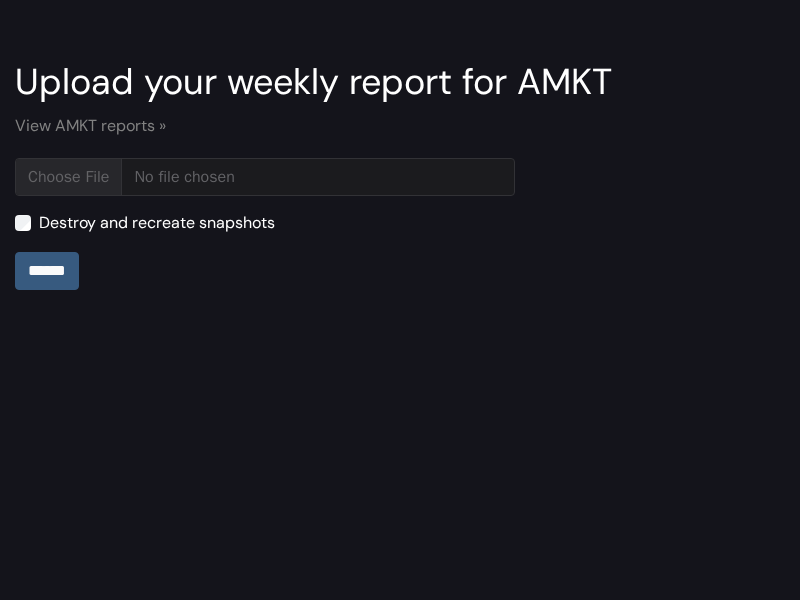 type on "**********" 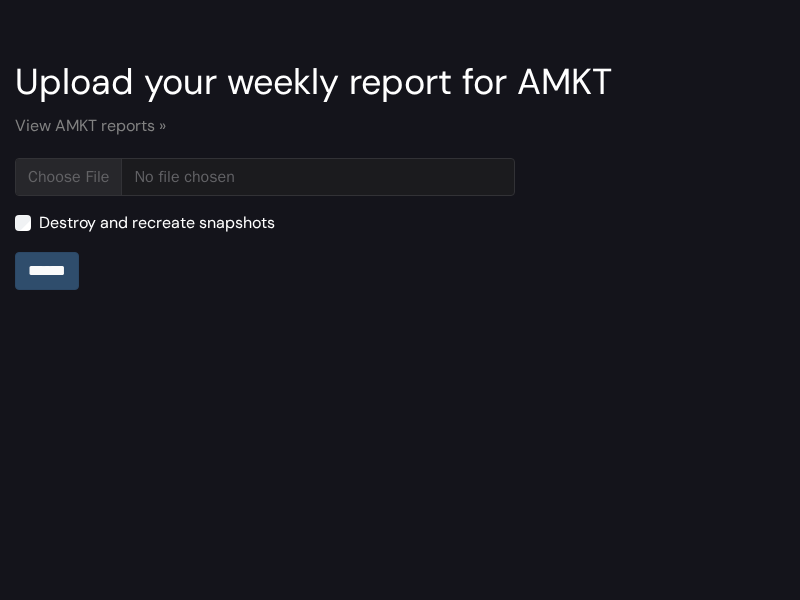 click on "******" at bounding box center [47, 271] 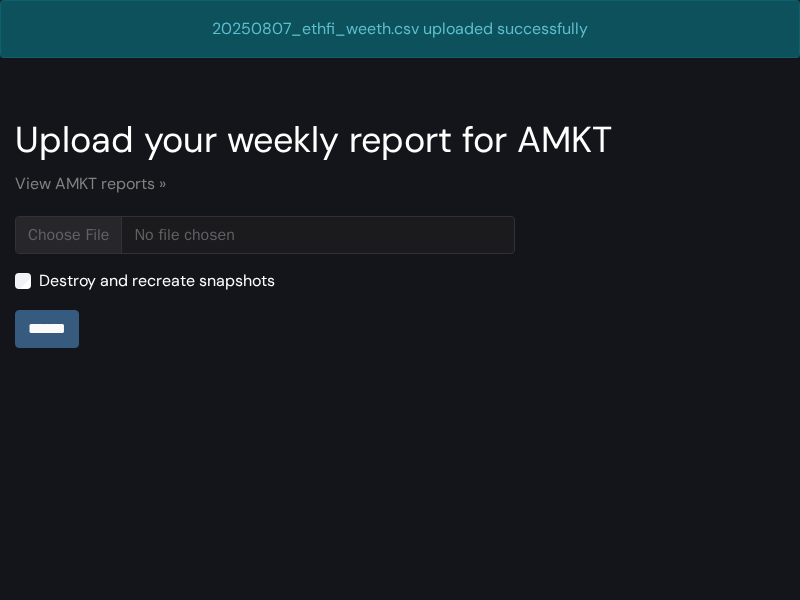 scroll, scrollTop: 0, scrollLeft: 0, axis: both 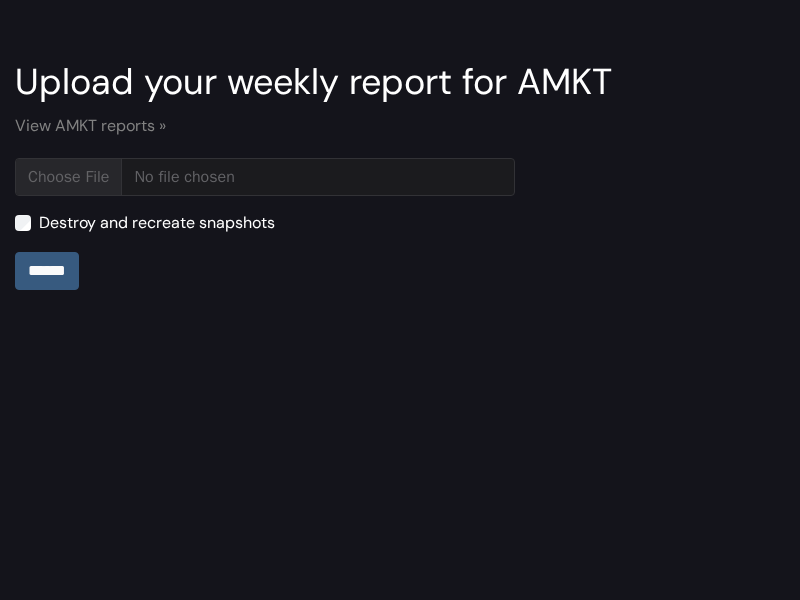 type on "**********" 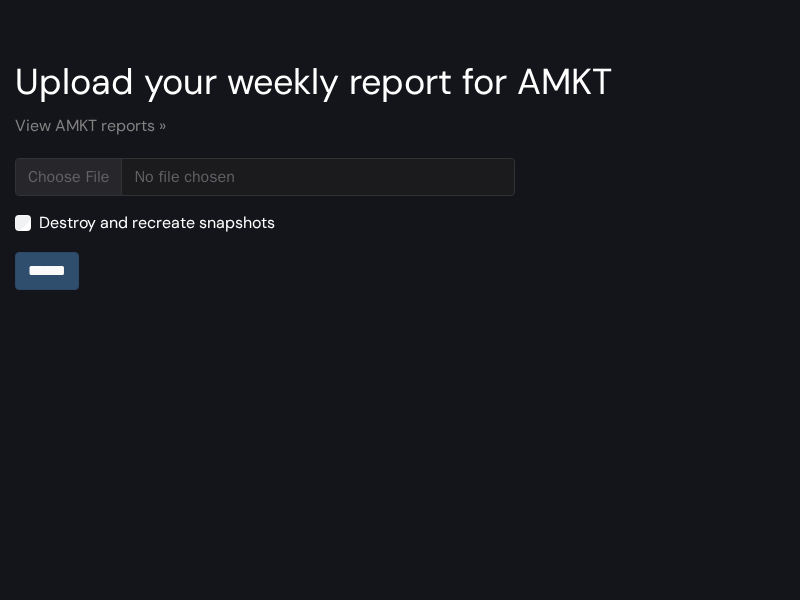 click on "******" at bounding box center (47, 271) 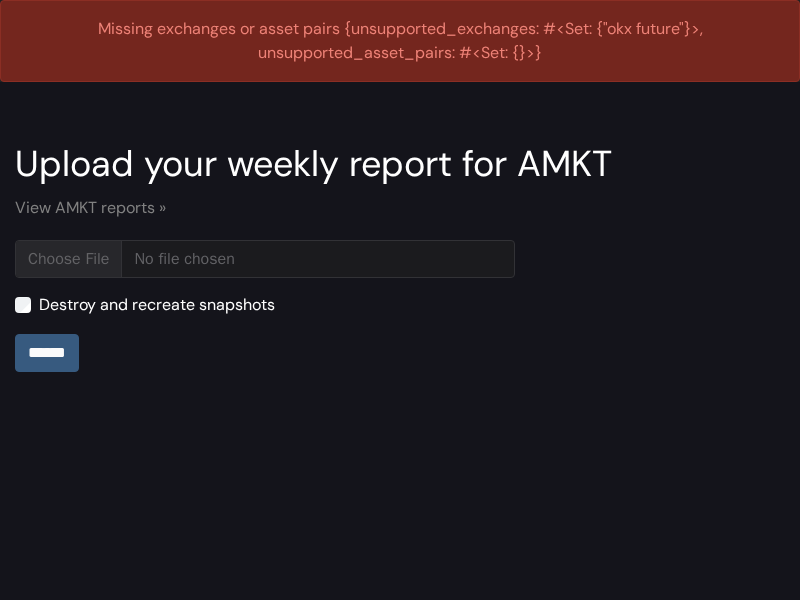 scroll, scrollTop: 0, scrollLeft: 0, axis: both 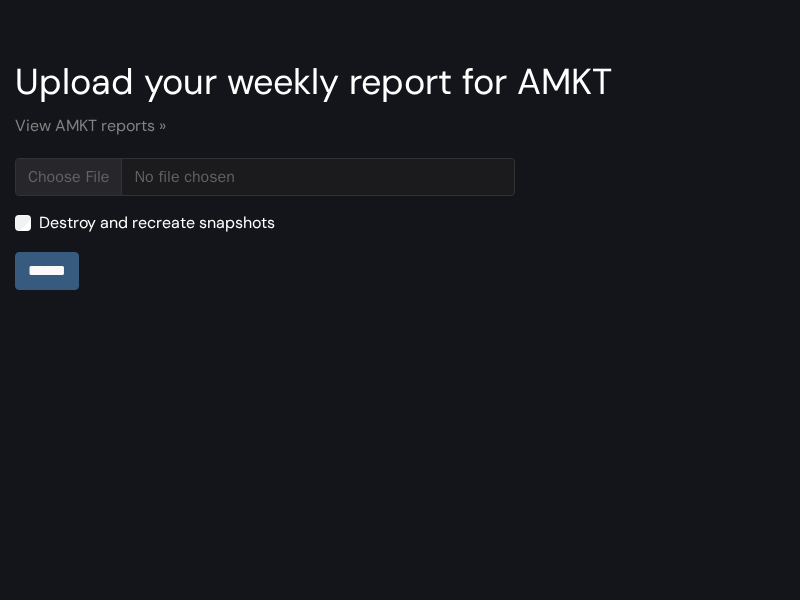 type on "**********" 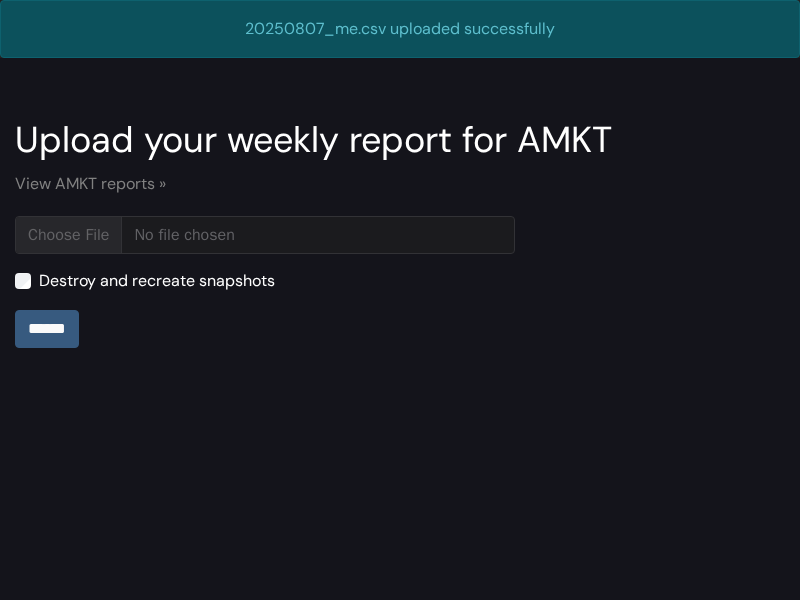 scroll, scrollTop: 0, scrollLeft: 0, axis: both 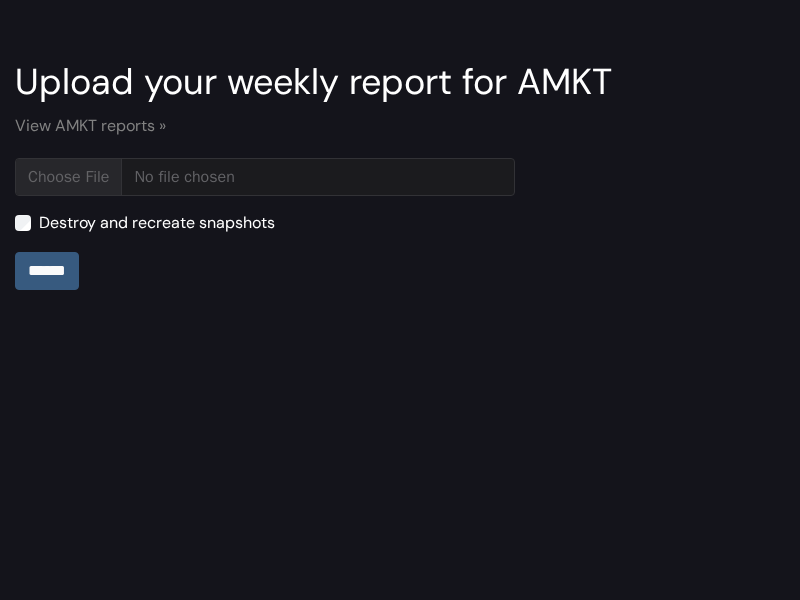type on "**********" 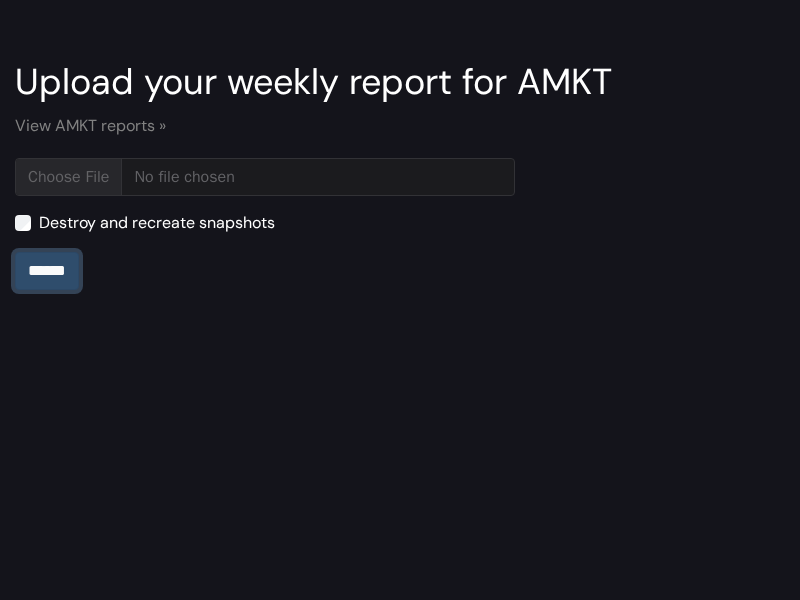 click on "******" at bounding box center [47, 271] 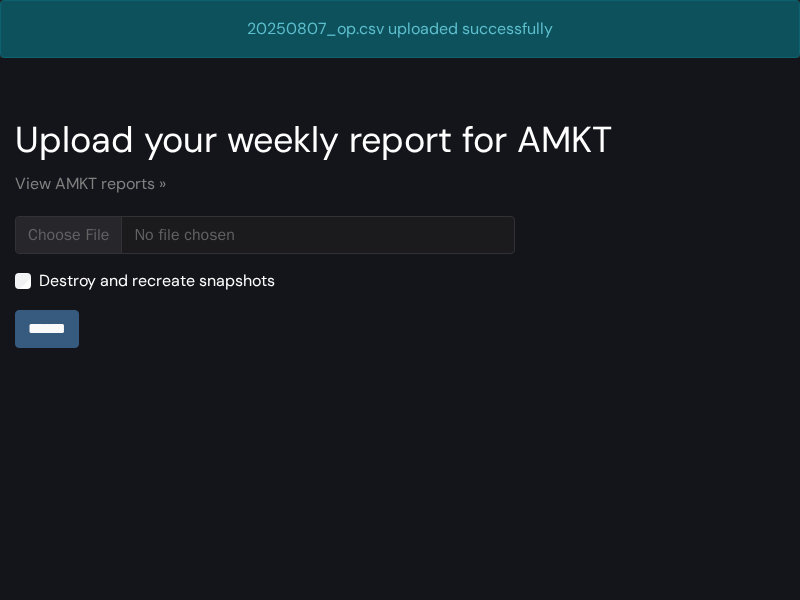 scroll, scrollTop: 0, scrollLeft: 0, axis: both 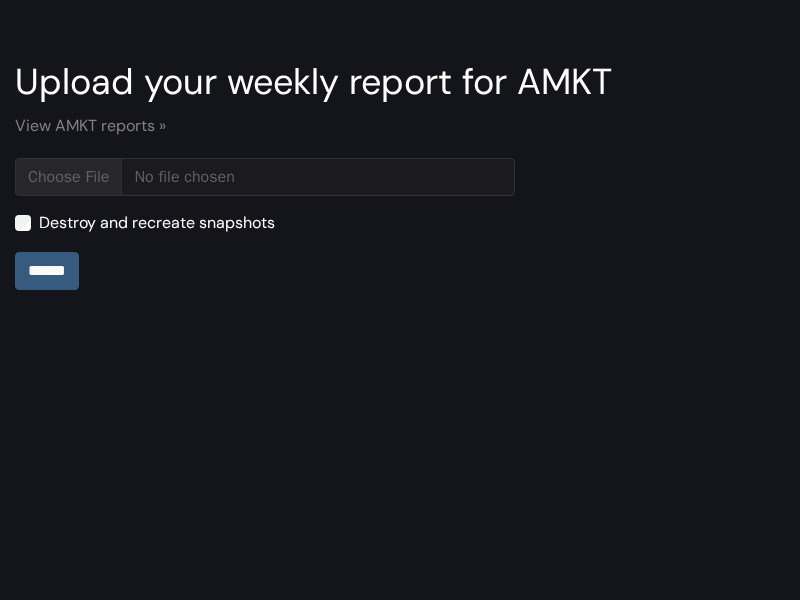 type on "**********" 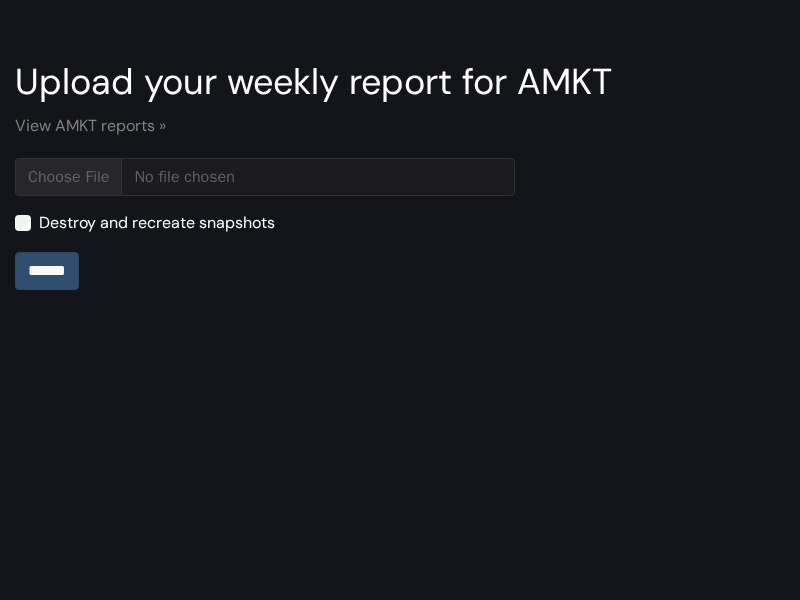 click on "******" at bounding box center [47, 271] 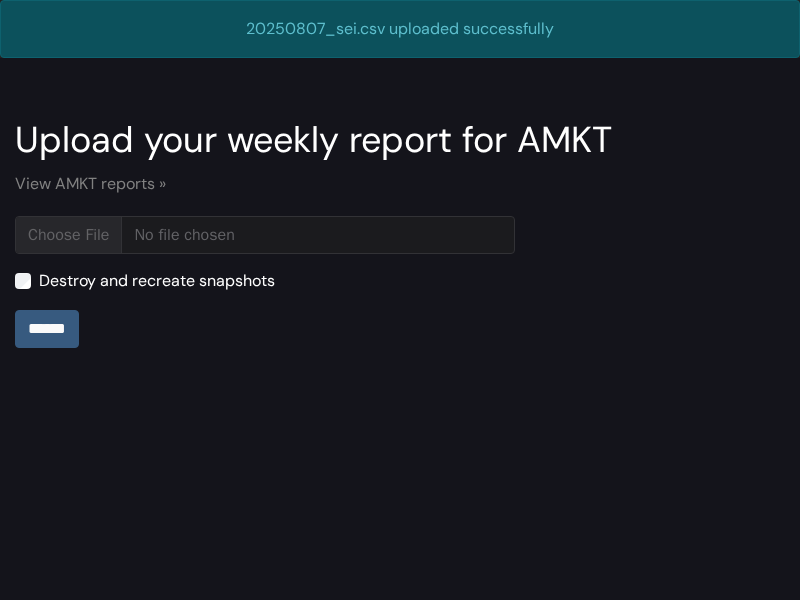scroll, scrollTop: 0, scrollLeft: 0, axis: both 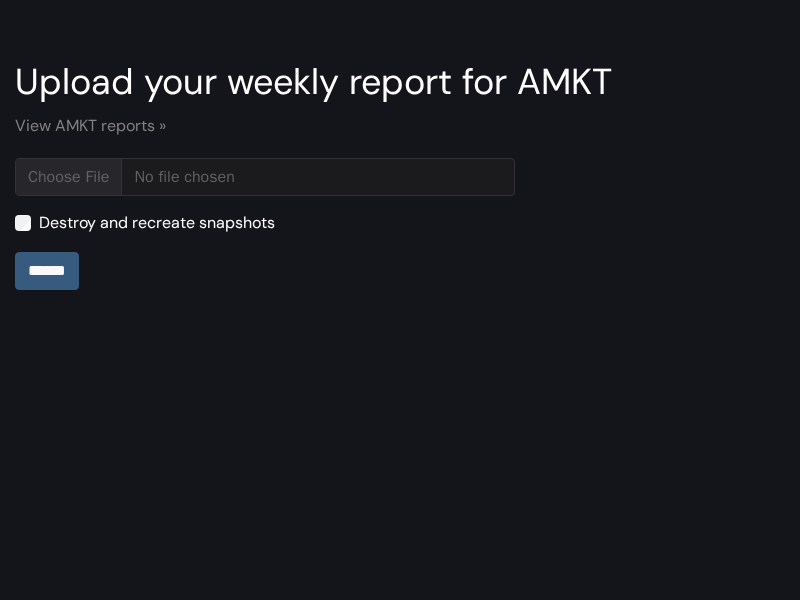 type on "**********" 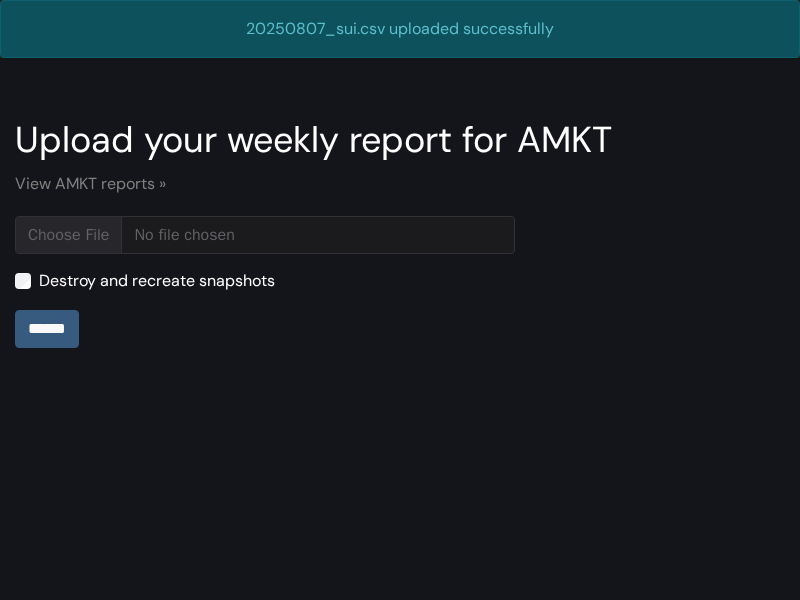 scroll, scrollTop: 0, scrollLeft: 0, axis: both 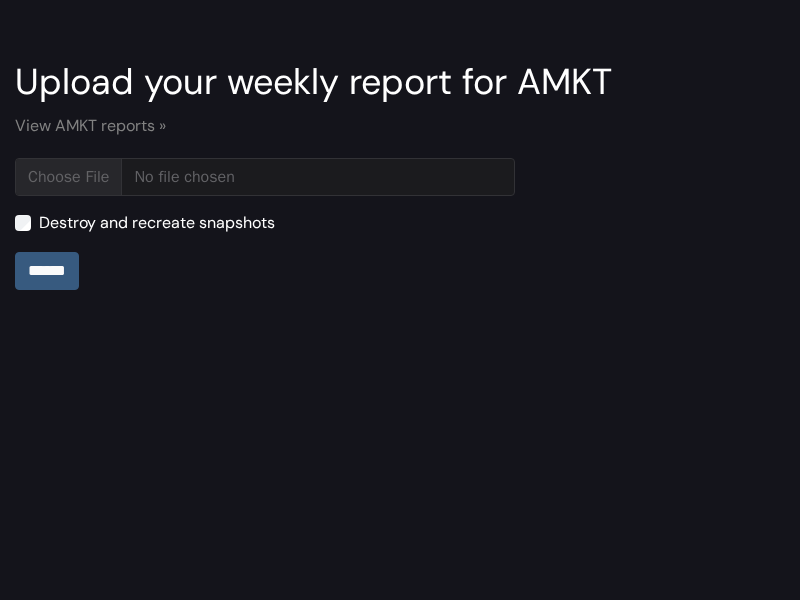 type on "**********" 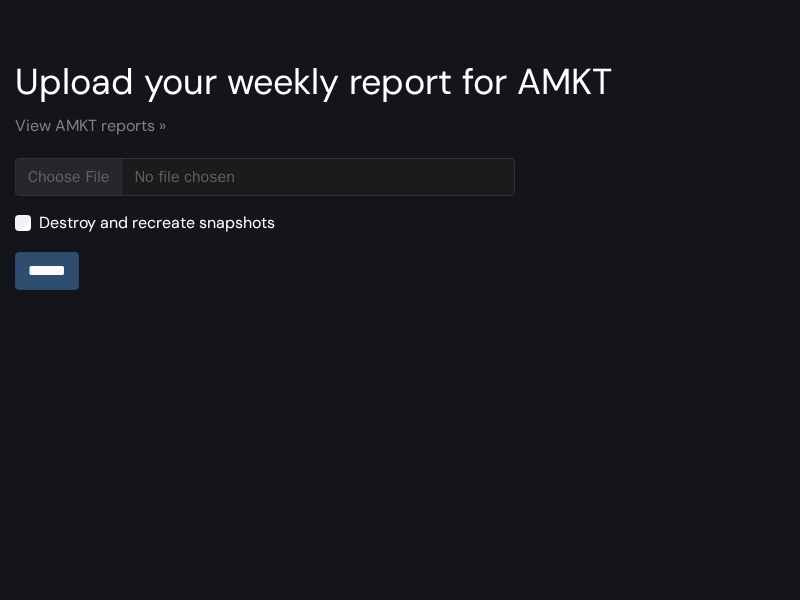 click on "******" at bounding box center [47, 271] 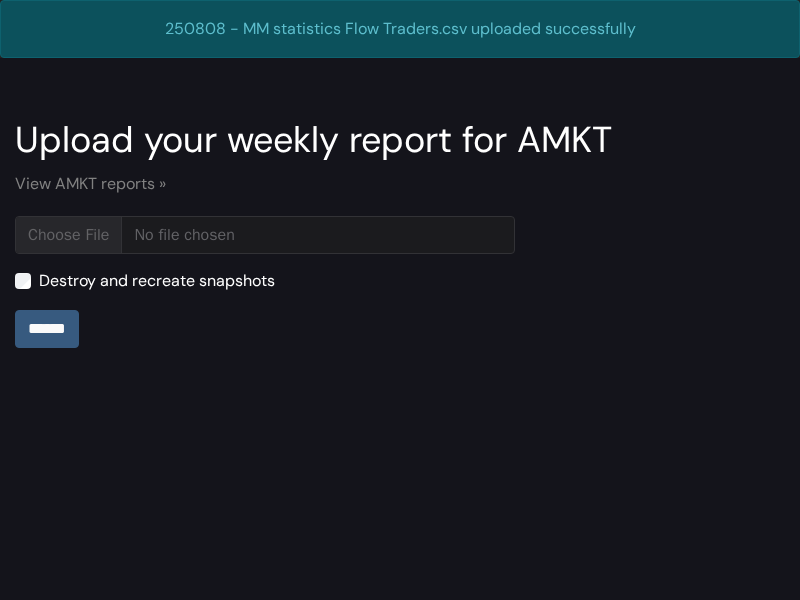scroll, scrollTop: 0, scrollLeft: 0, axis: both 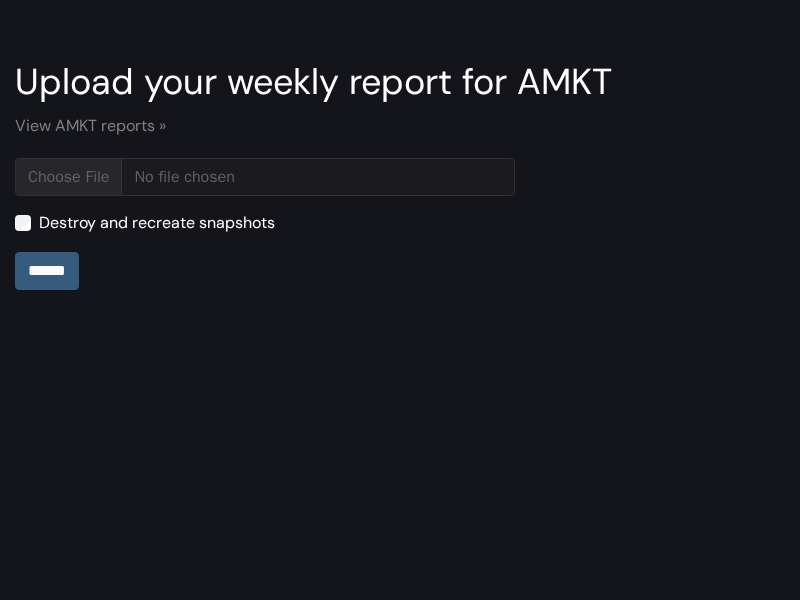 type on "**********" 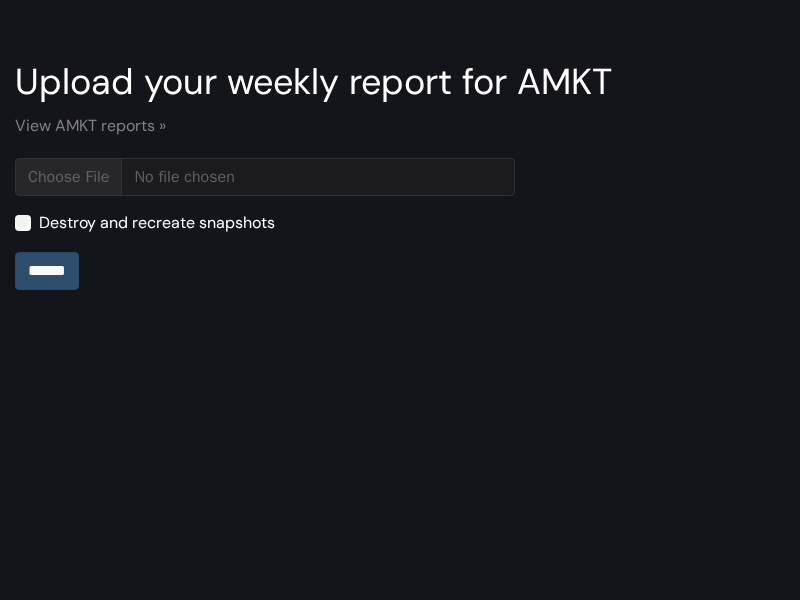 click on "******" at bounding box center (47, 271) 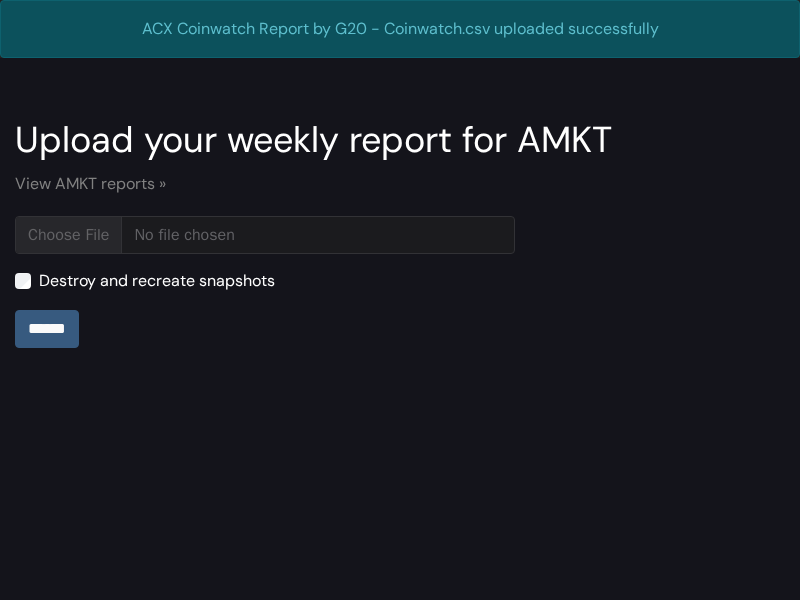 scroll, scrollTop: 0, scrollLeft: 0, axis: both 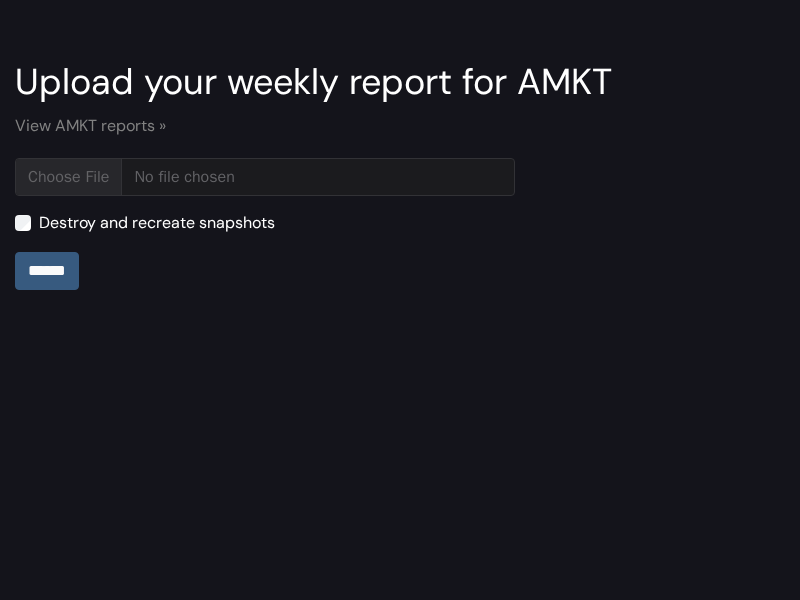 type on "**********" 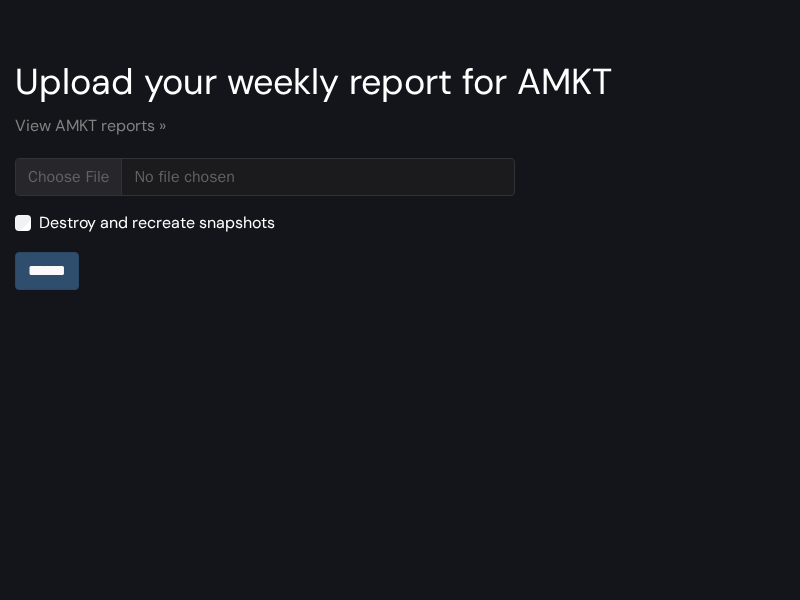 click on "******" at bounding box center [47, 271] 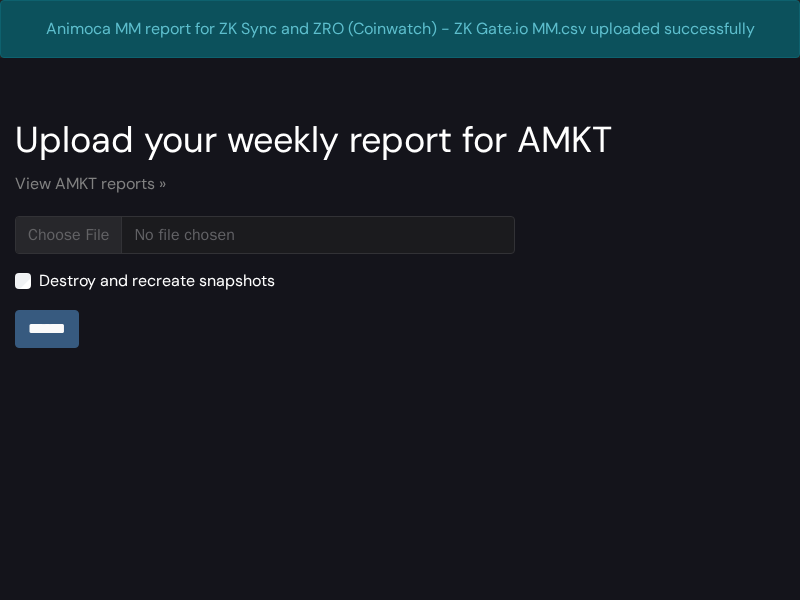 scroll, scrollTop: 0, scrollLeft: 0, axis: both 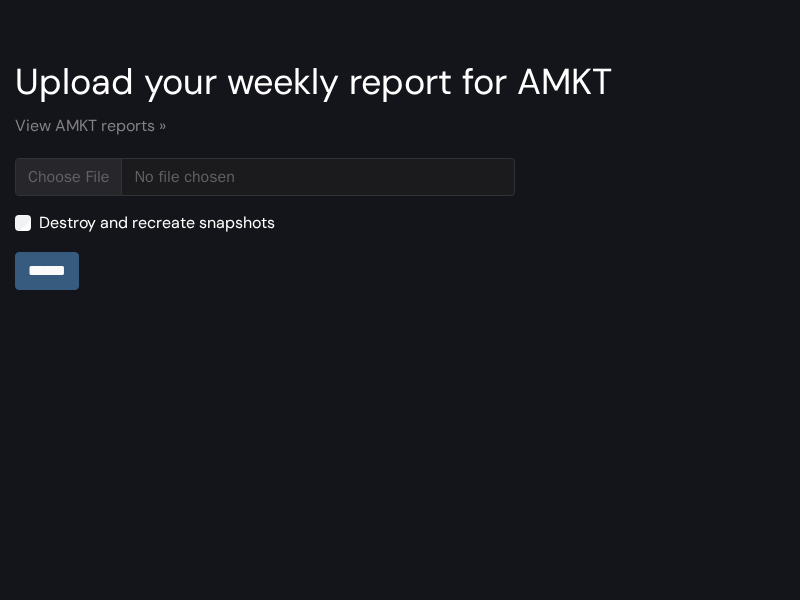 type on "**********" 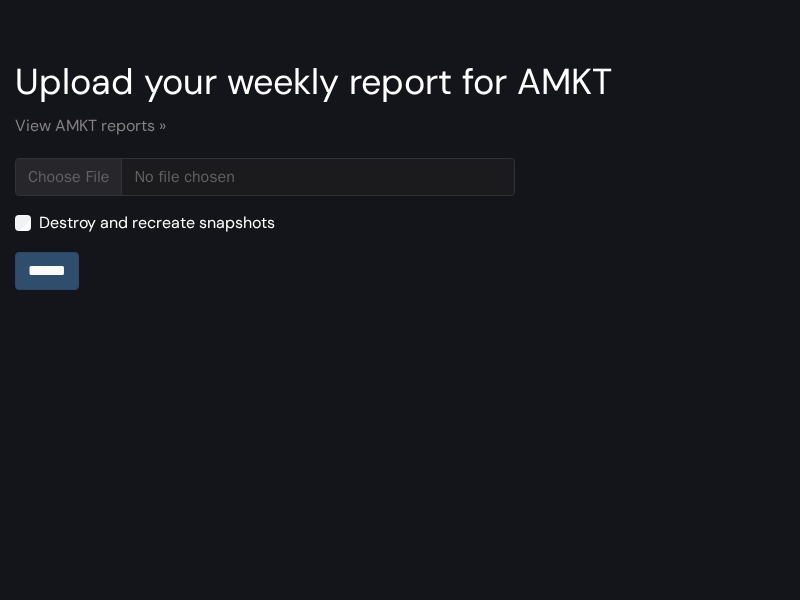 click on "******" at bounding box center [47, 271] 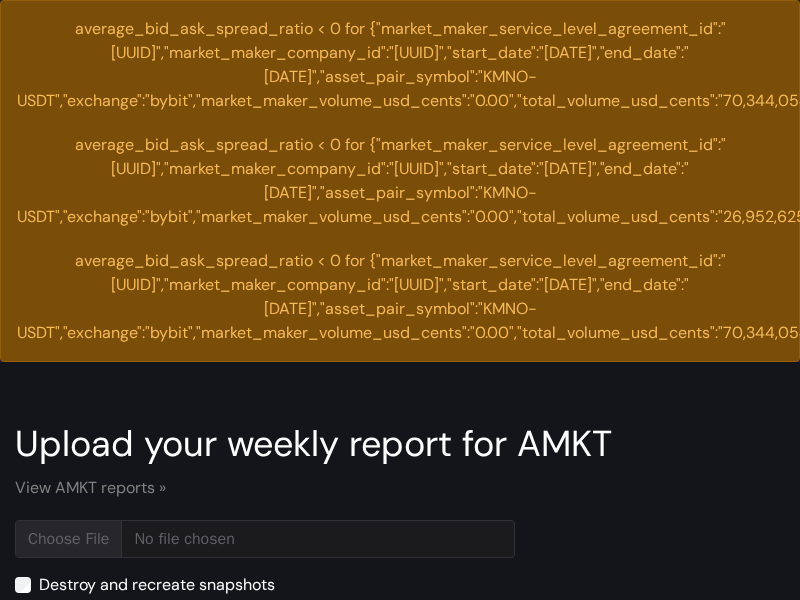 scroll, scrollTop: 0, scrollLeft: 0, axis: both 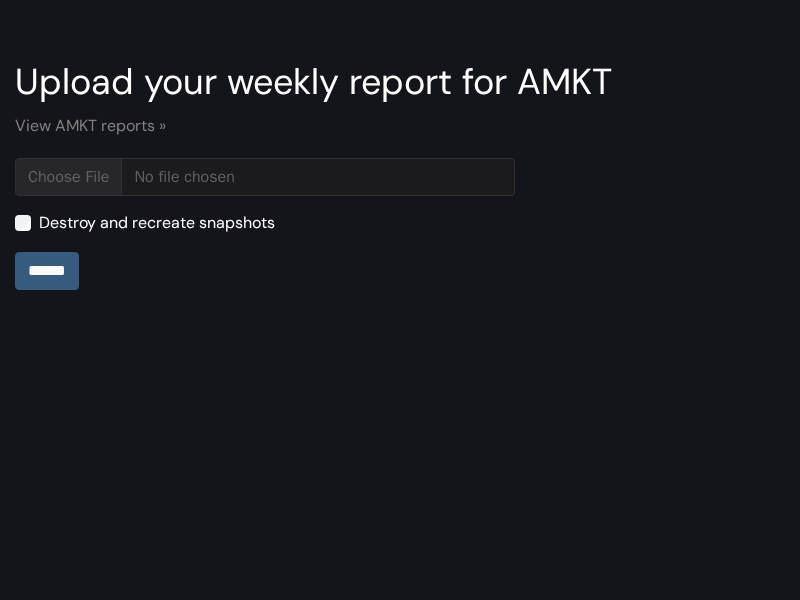 type on "**********" 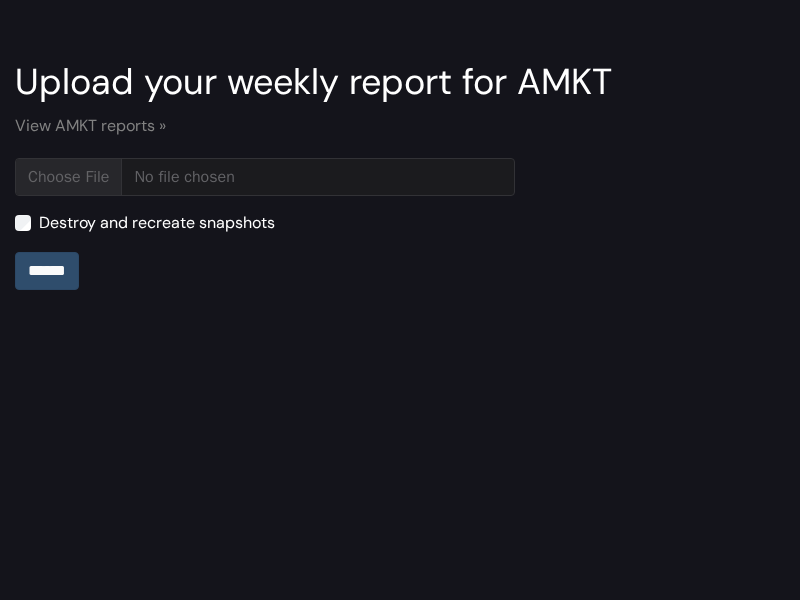 click on "******" at bounding box center [47, 271] 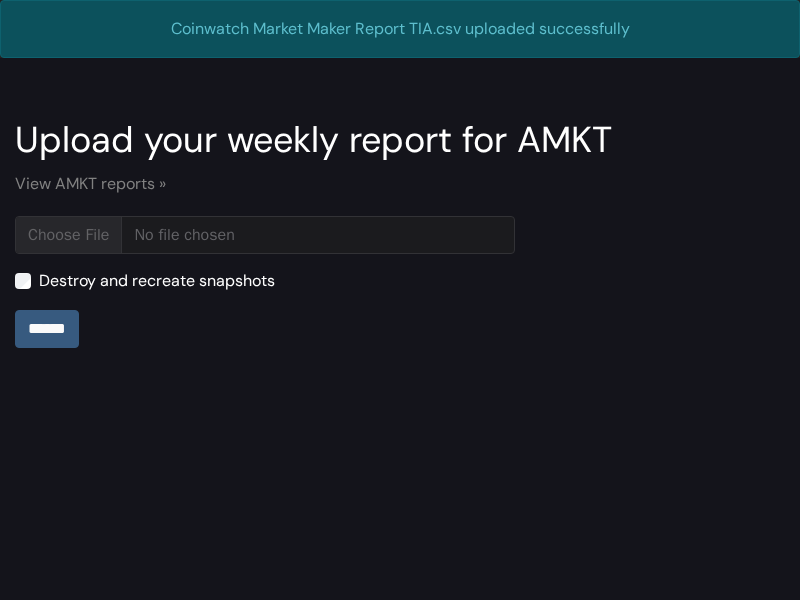 scroll, scrollTop: 0, scrollLeft: 0, axis: both 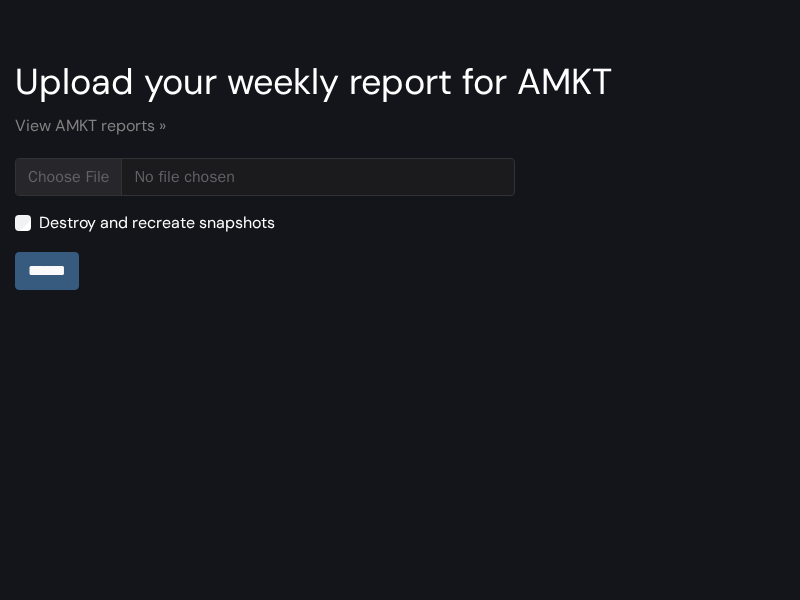 type on "**********" 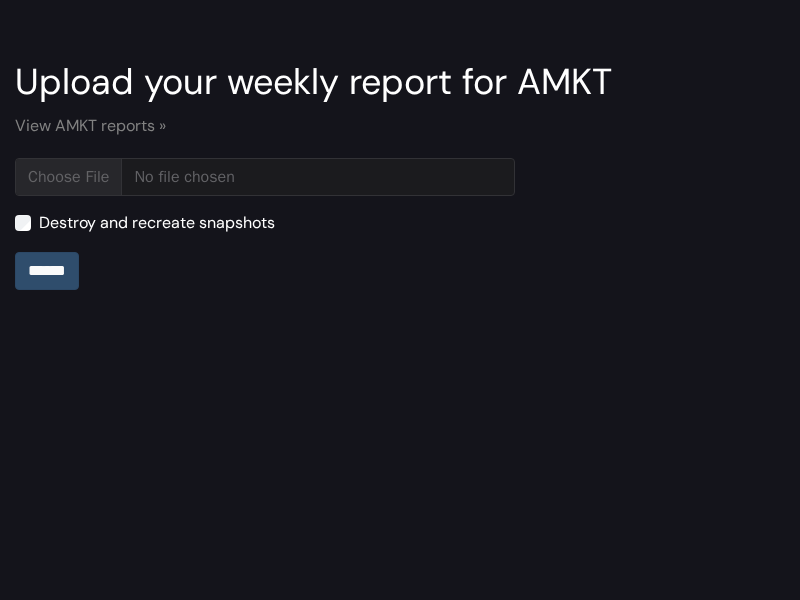 click on "******" at bounding box center (47, 271) 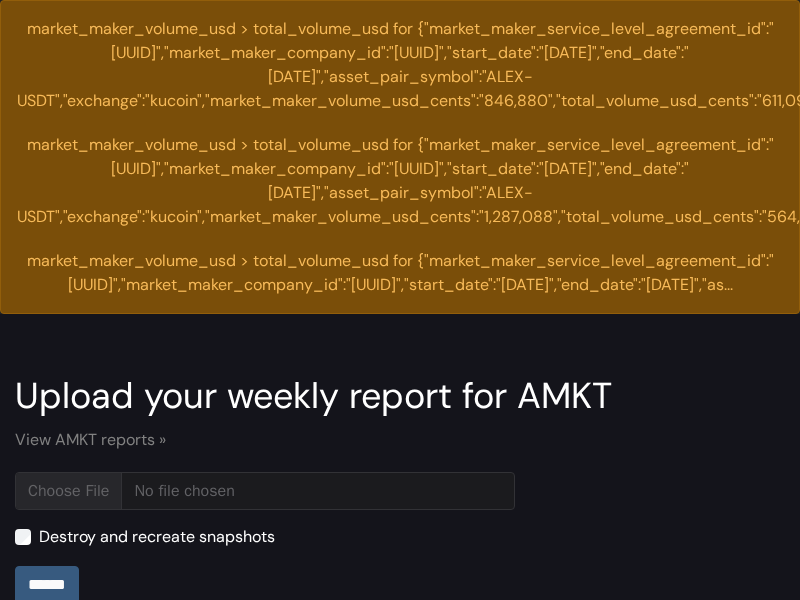 scroll, scrollTop: 0, scrollLeft: 0, axis: both 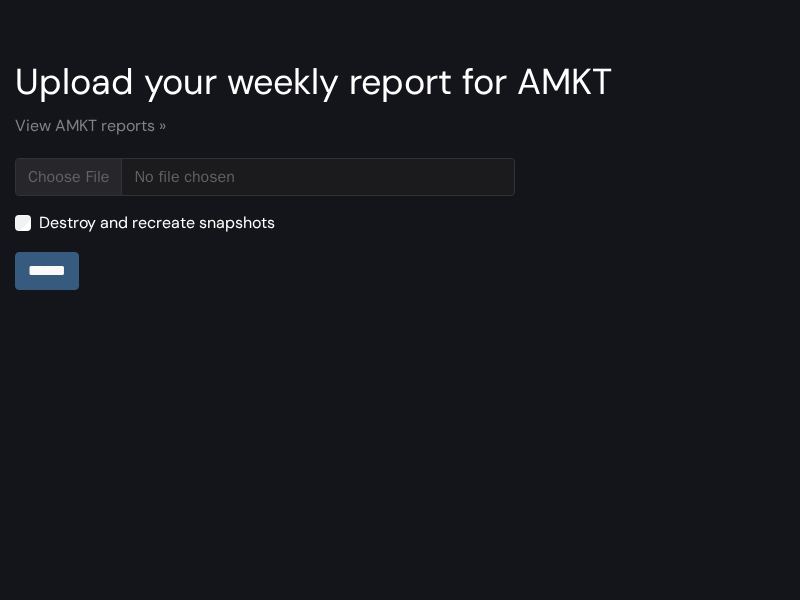 type on "**********" 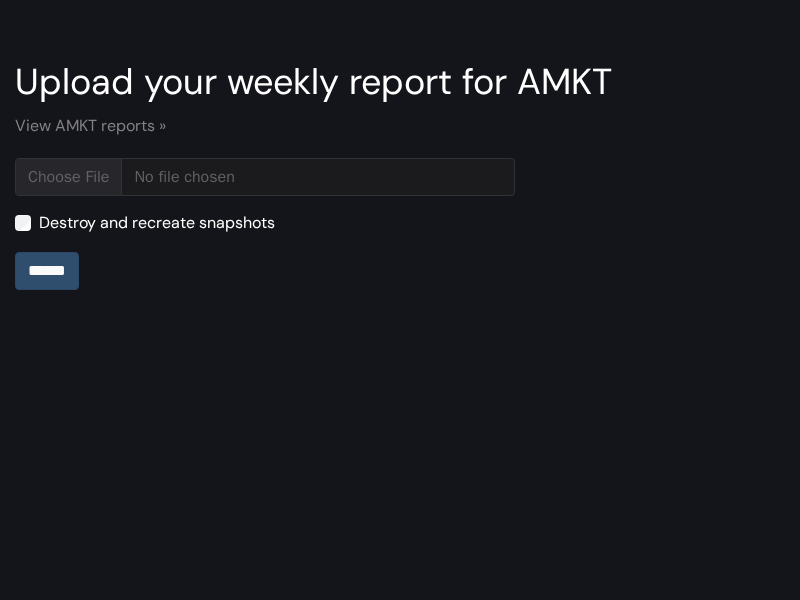 click on "******" at bounding box center (47, 271) 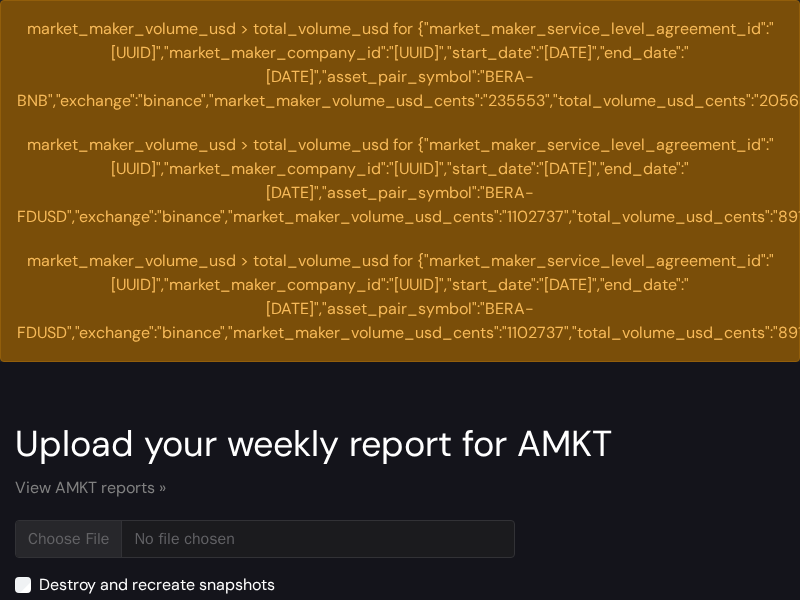 scroll, scrollTop: 0, scrollLeft: 0, axis: both 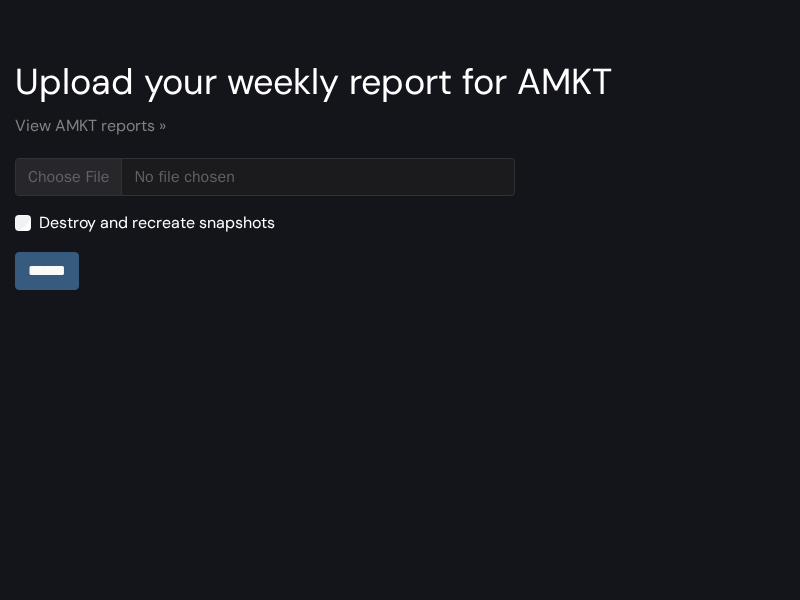 type on "**********" 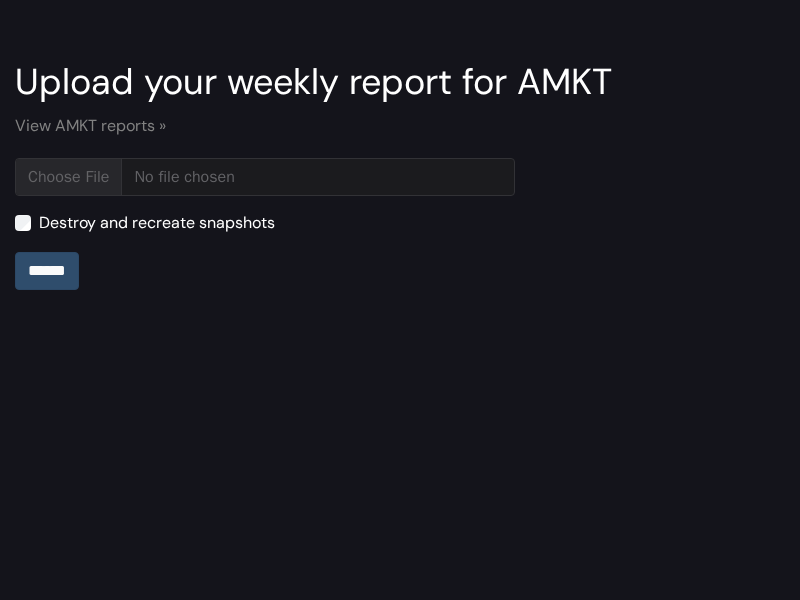 click on "******" at bounding box center [47, 271] 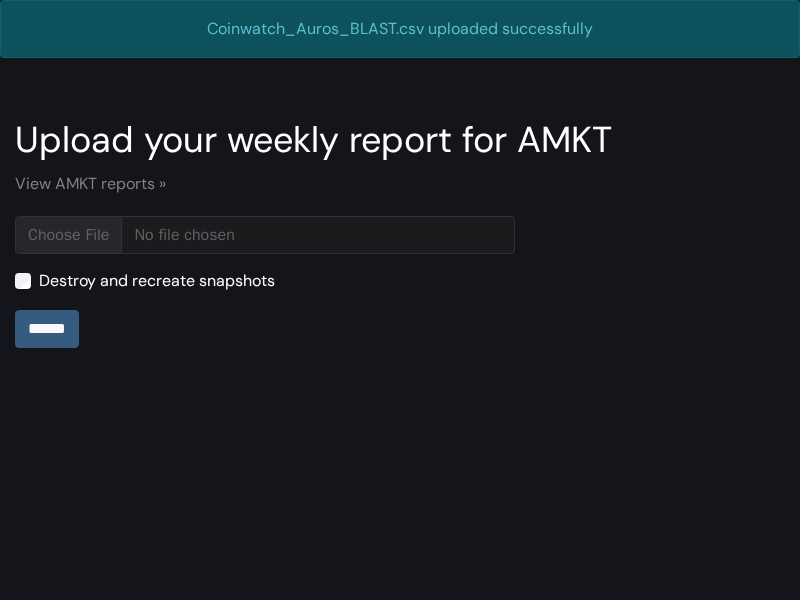 scroll, scrollTop: 0, scrollLeft: 0, axis: both 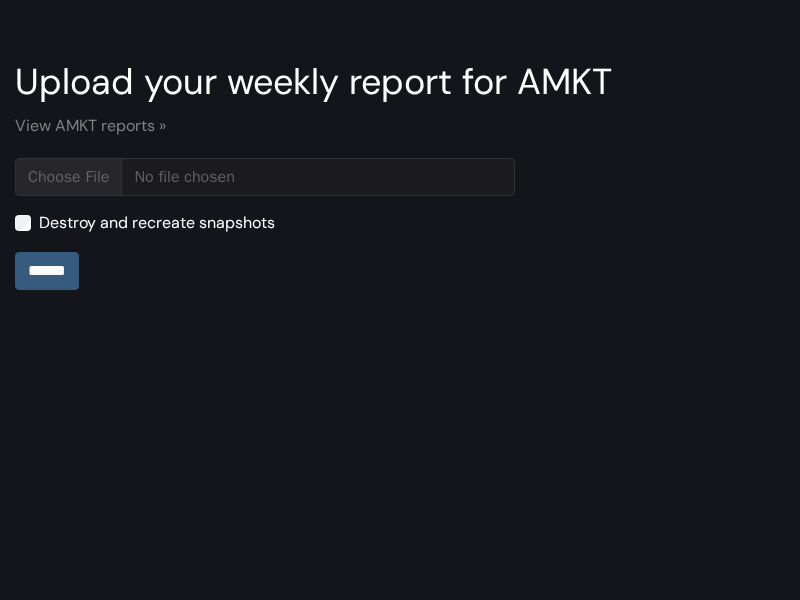 type on "**********" 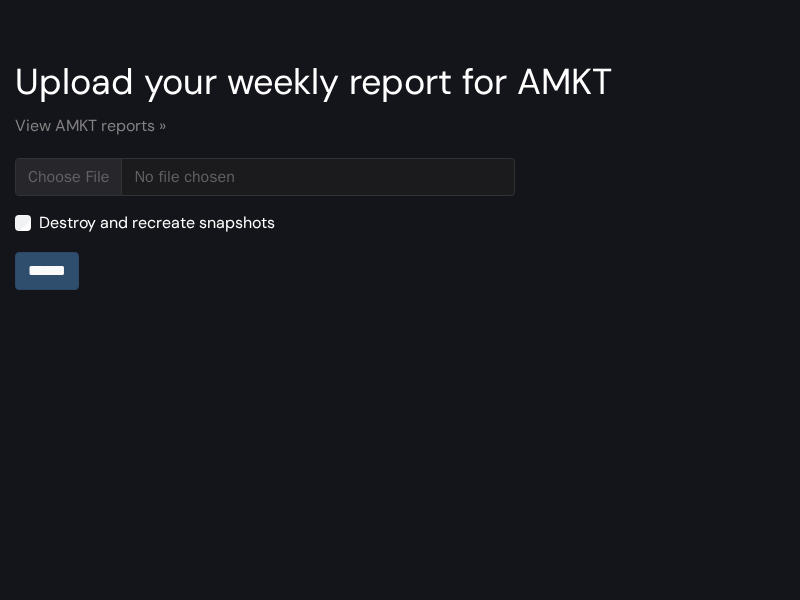 click on "******" at bounding box center (47, 271) 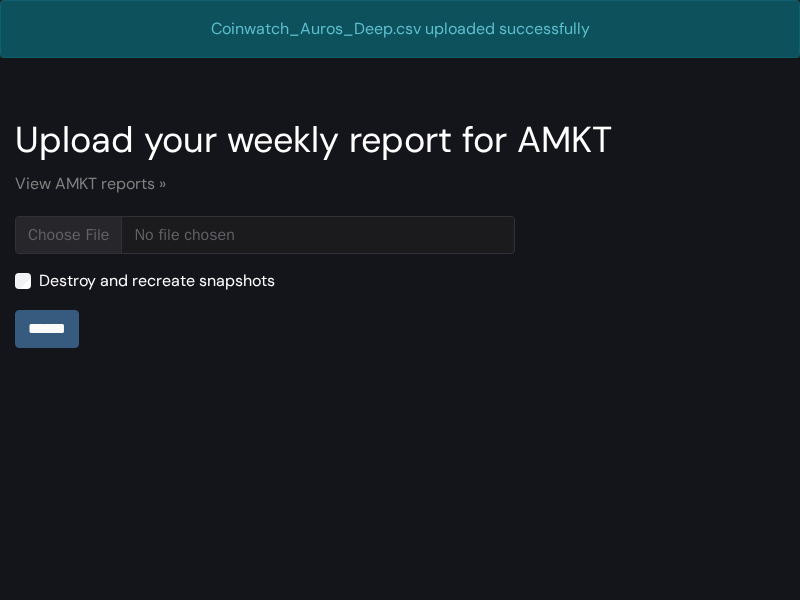 scroll, scrollTop: 0, scrollLeft: 0, axis: both 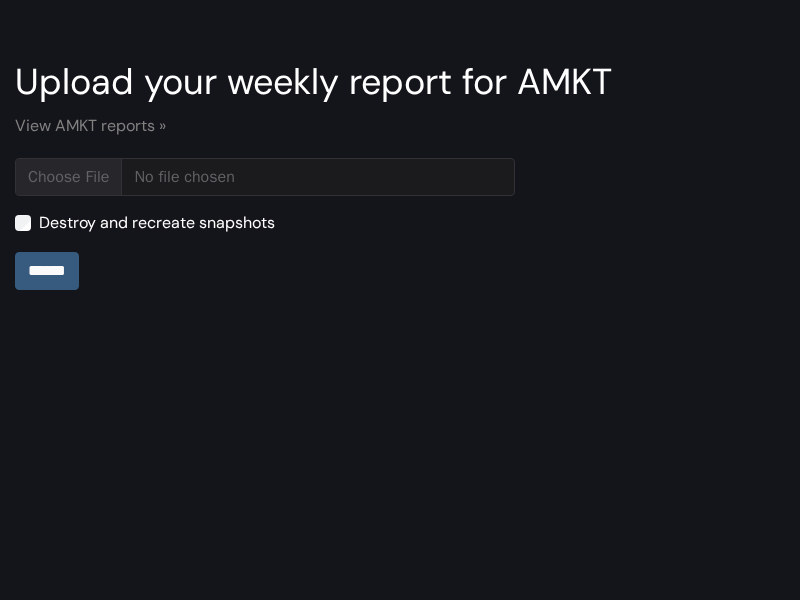 type on "**********" 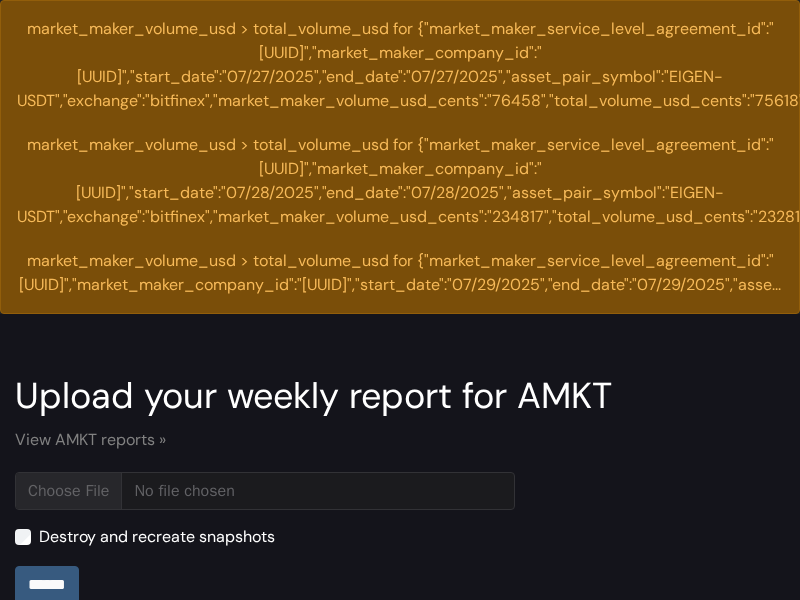 scroll, scrollTop: 0, scrollLeft: 0, axis: both 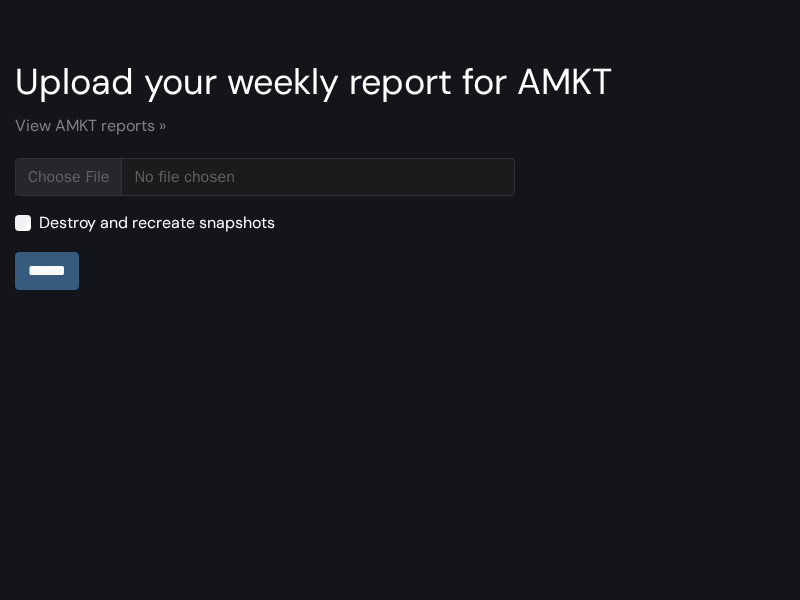 type on "**********" 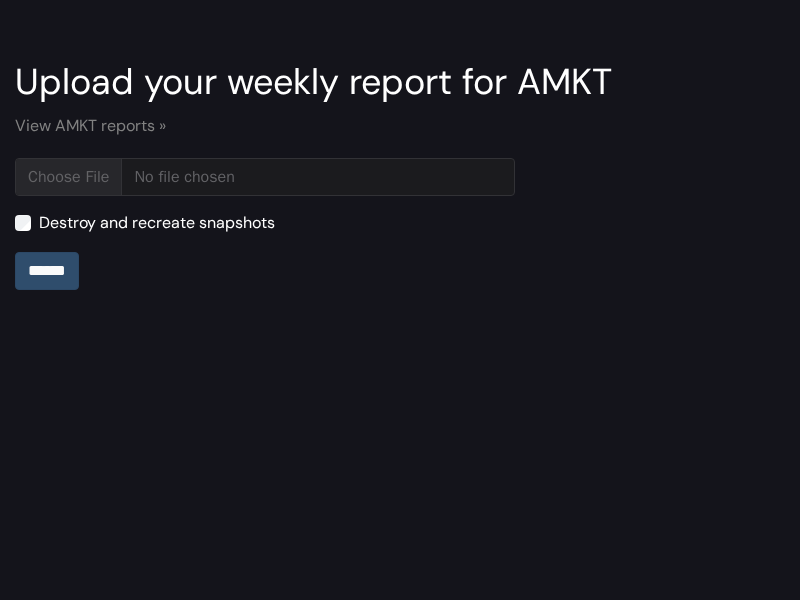 click on "******" at bounding box center [47, 271] 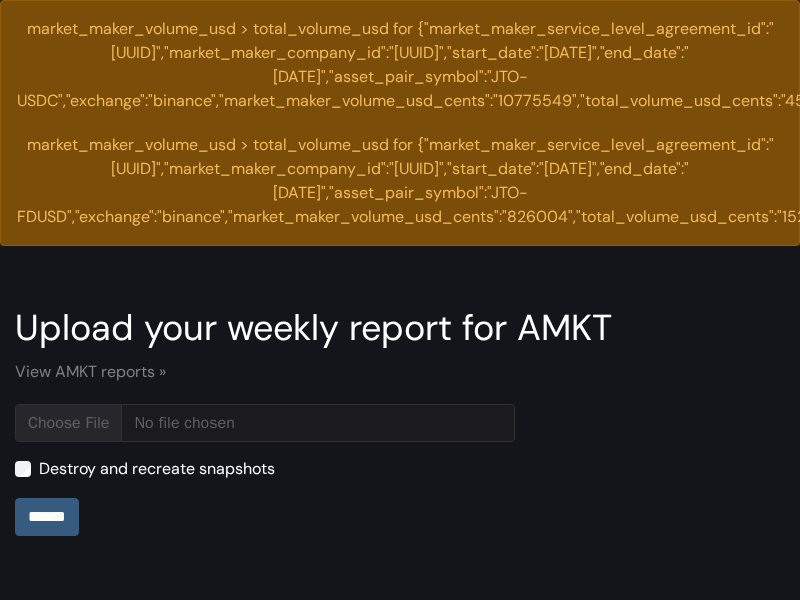 scroll, scrollTop: 0, scrollLeft: 0, axis: both 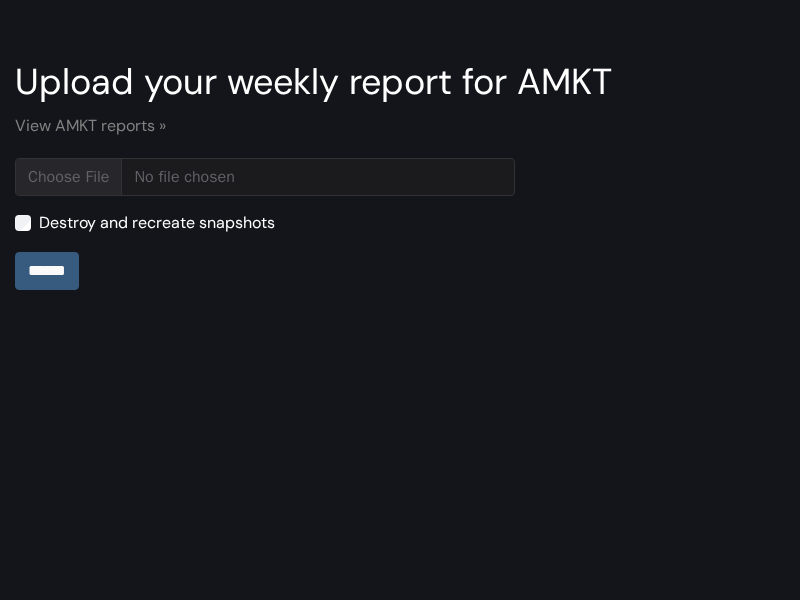 type on "**********" 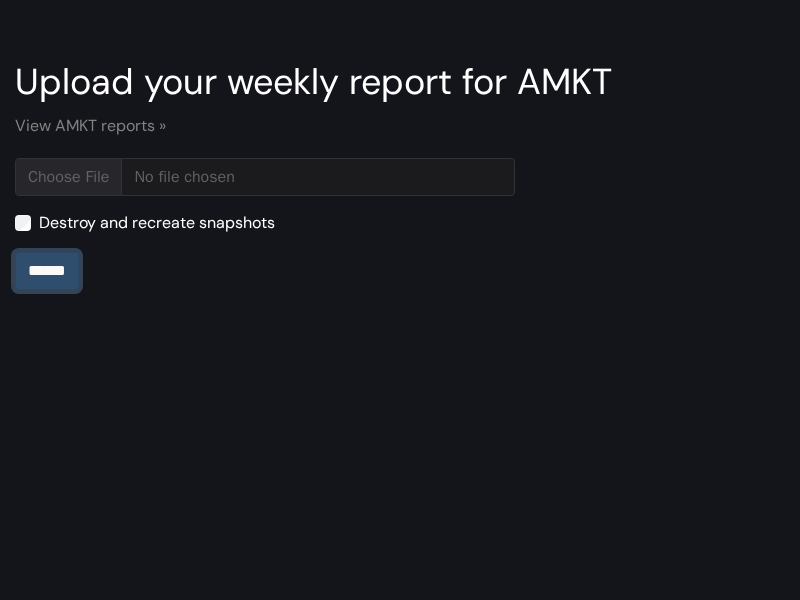 click on "******" at bounding box center [47, 271] 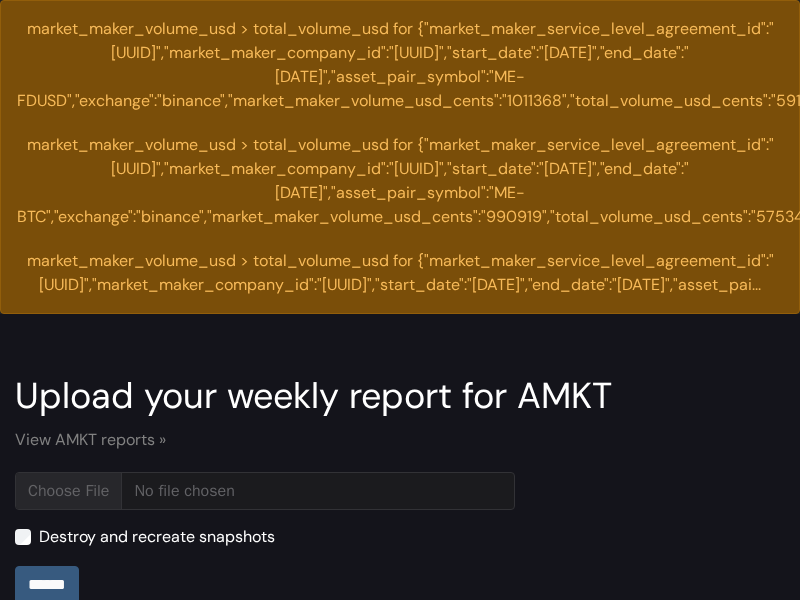 scroll, scrollTop: 0, scrollLeft: 0, axis: both 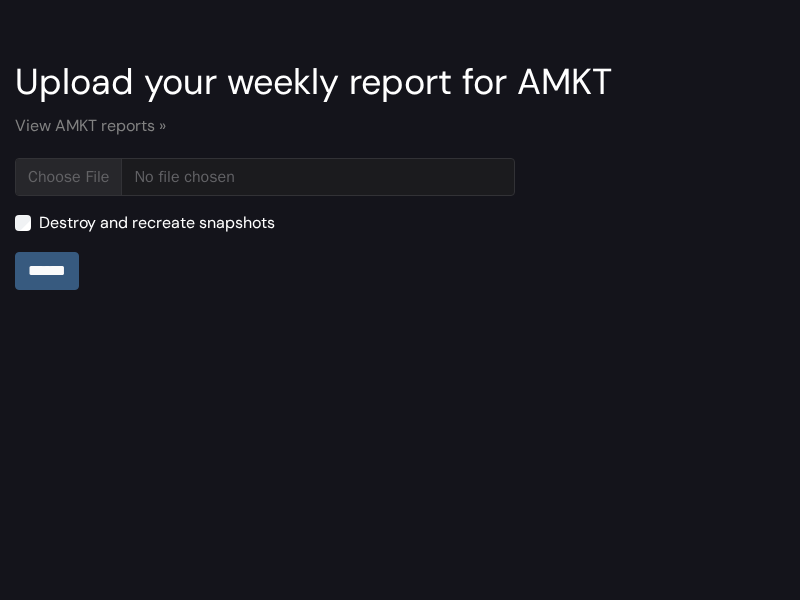 type on "**********" 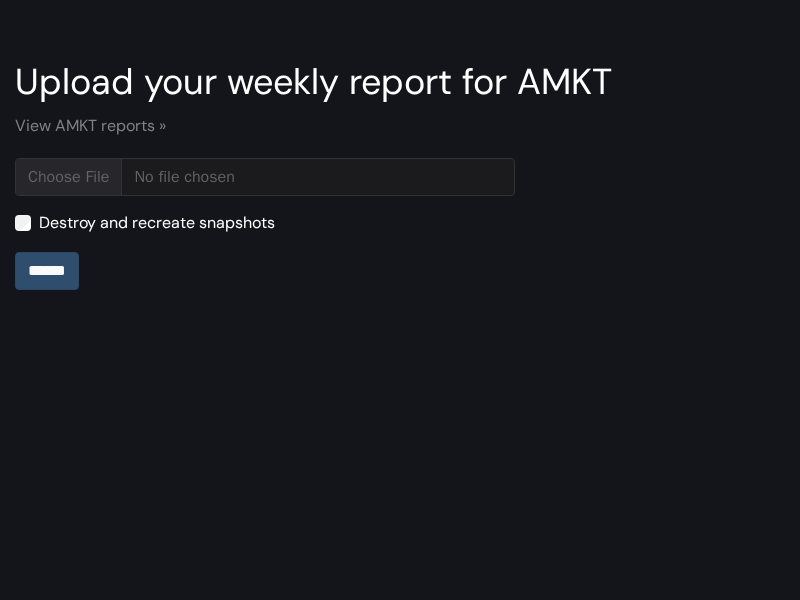 click on "******" at bounding box center [47, 271] 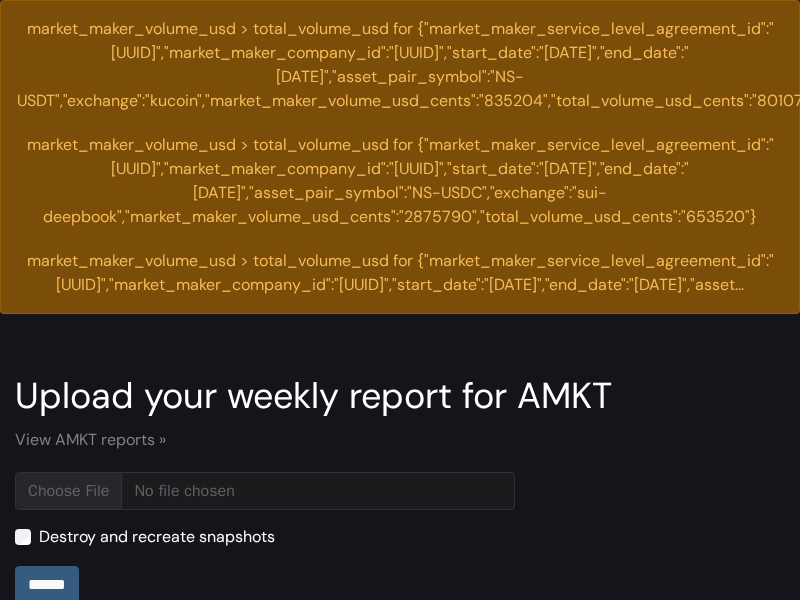 scroll, scrollTop: 0, scrollLeft: 0, axis: both 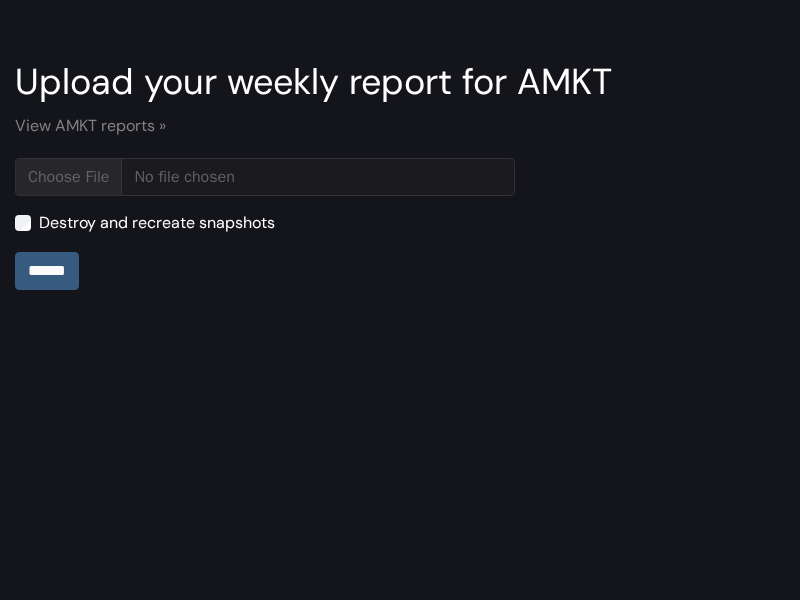 type on "**********" 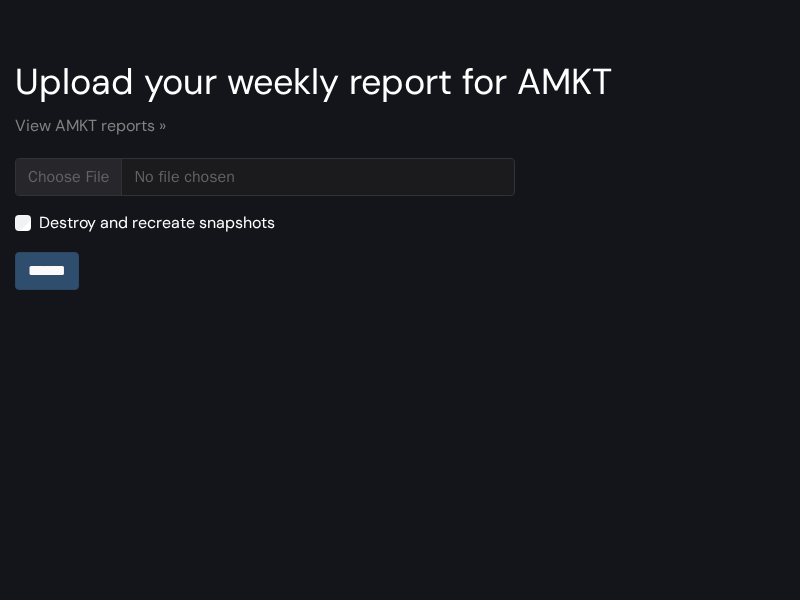 click on "******" at bounding box center (47, 271) 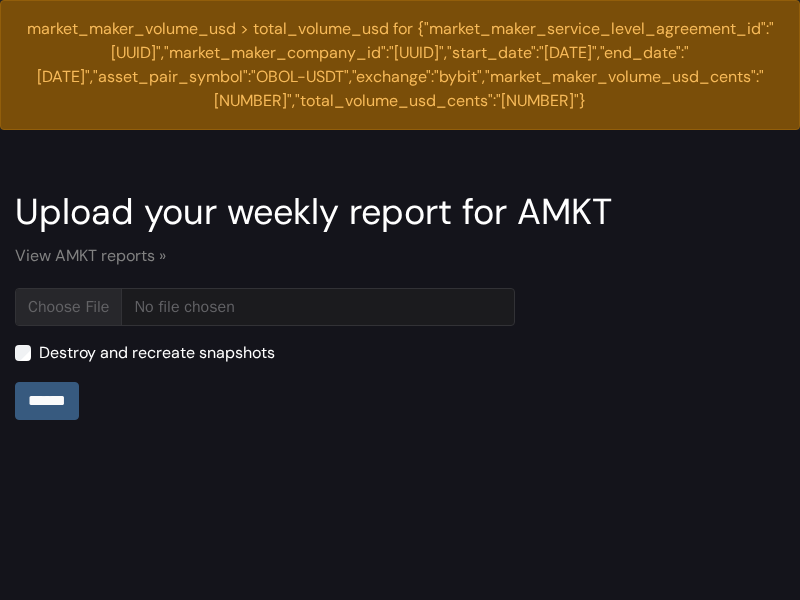 scroll, scrollTop: 0, scrollLeft: 0, axis: both 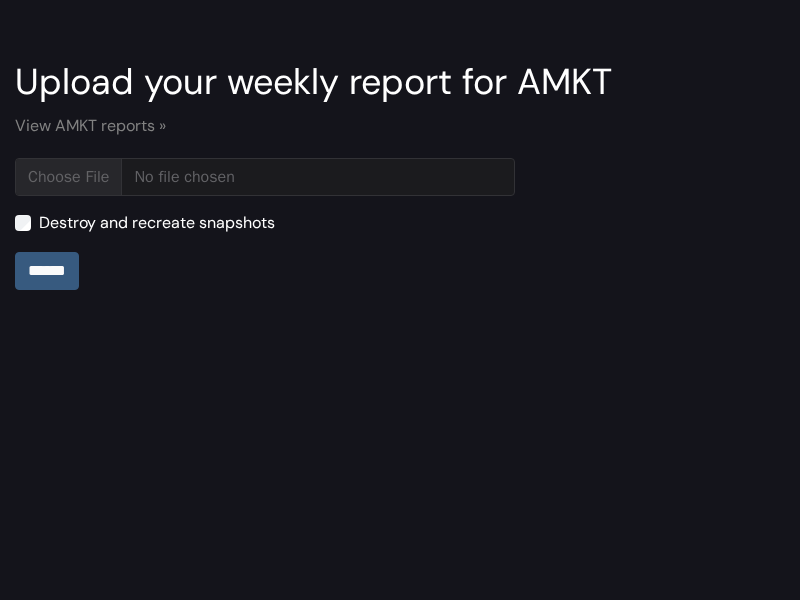 type on "**********" 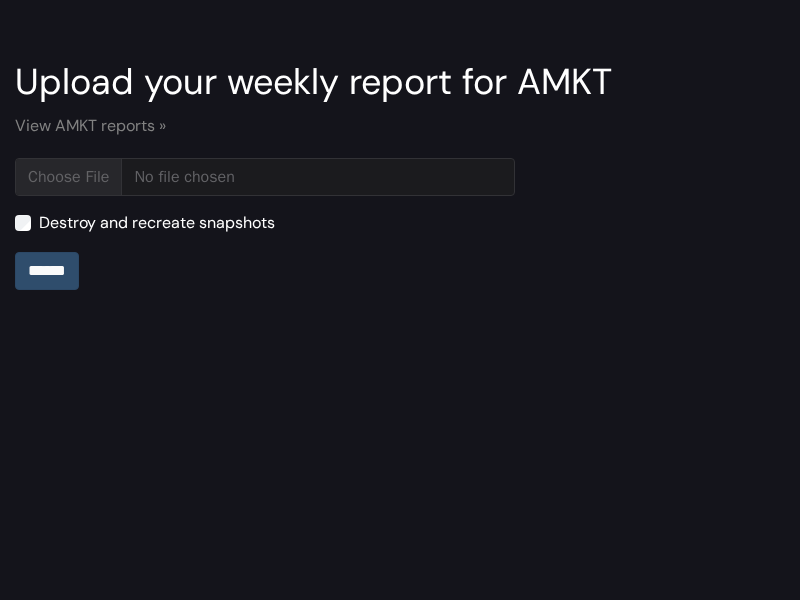 click on "******" at bounding box center (47, 271) 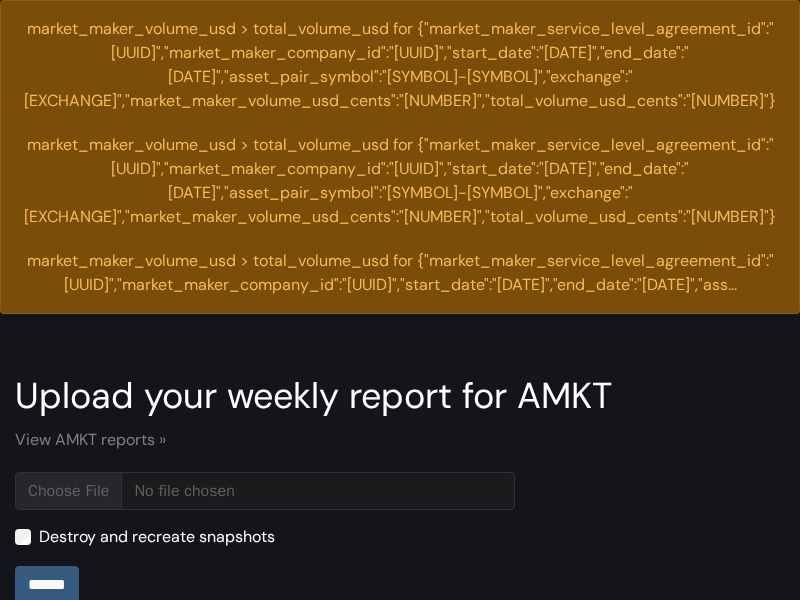 scroll, scrollTop: 0, scrollLeft: 0, axis: both 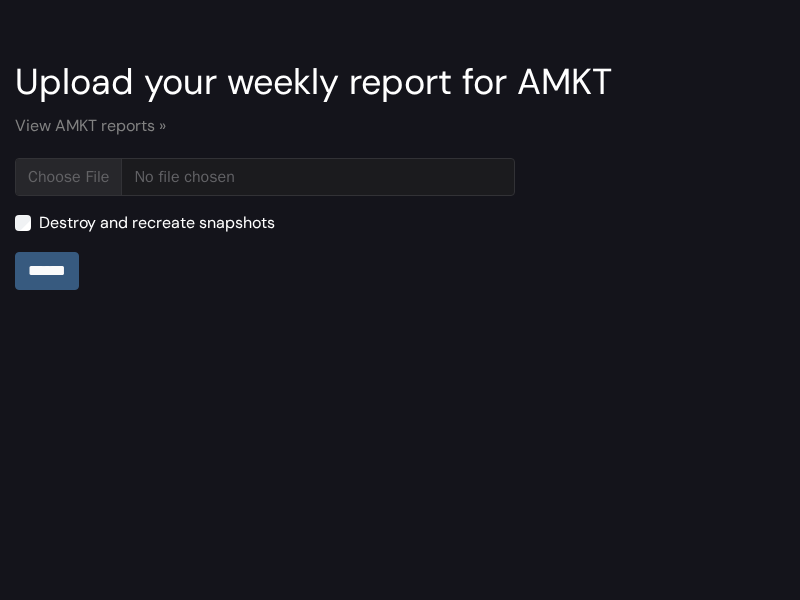 type on "**********" 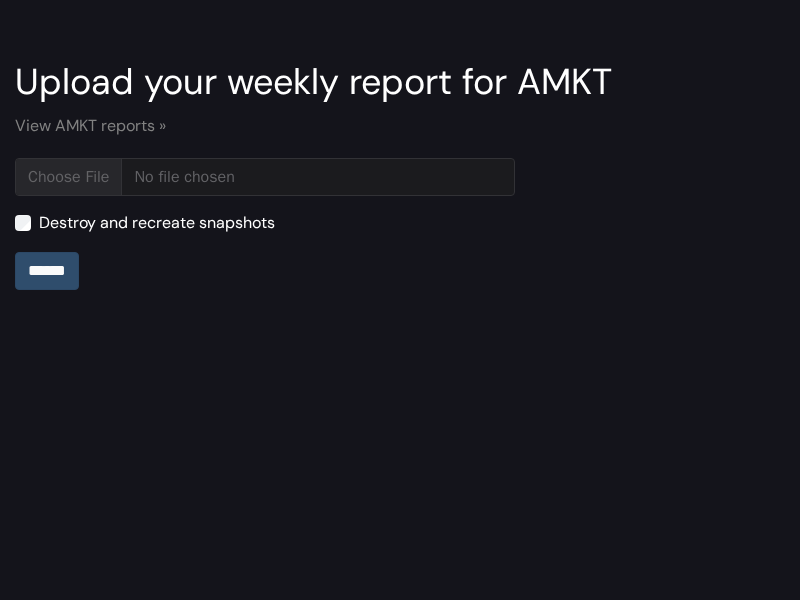 click on "******" at bounding box center (47, 271) 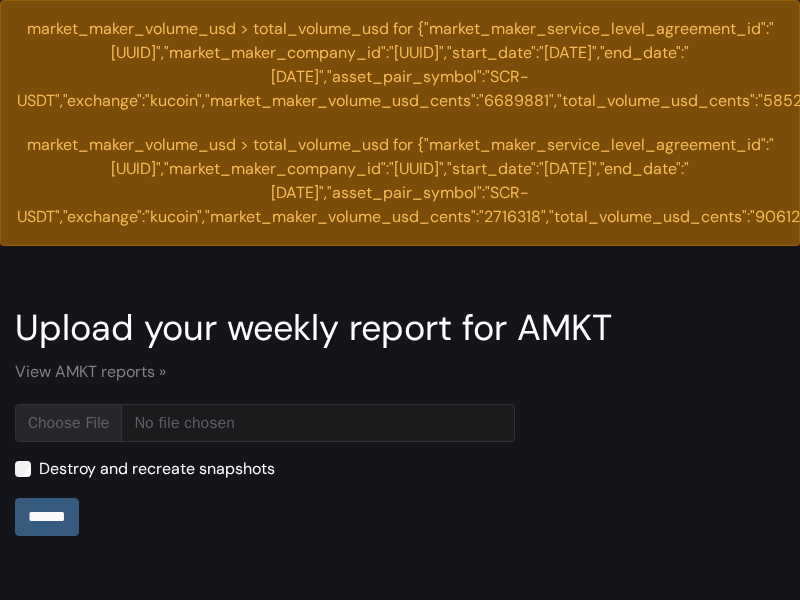 scroll, scrollTop: 0, scrollLeft: 0, axis: both 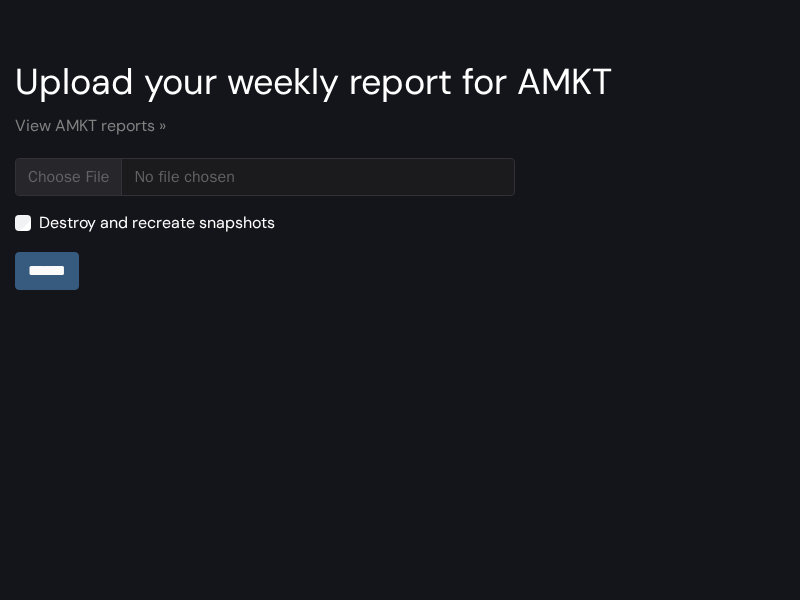type on "**********" 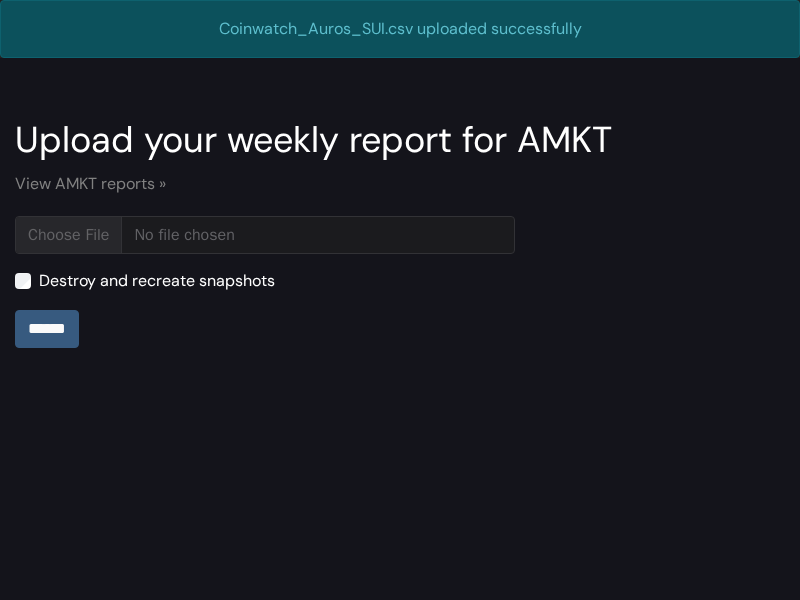 scroll, scrollTop: 0, scrollLeft: 0, axis: both 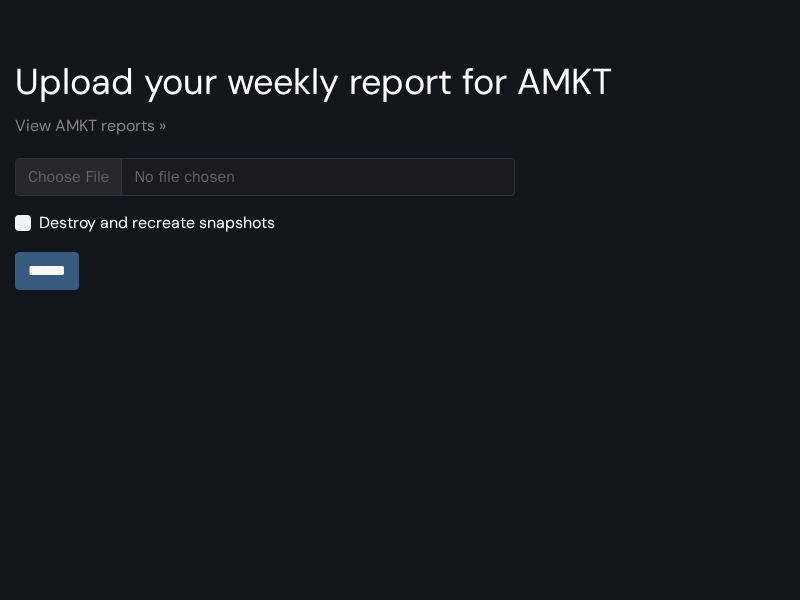 type on "**********" 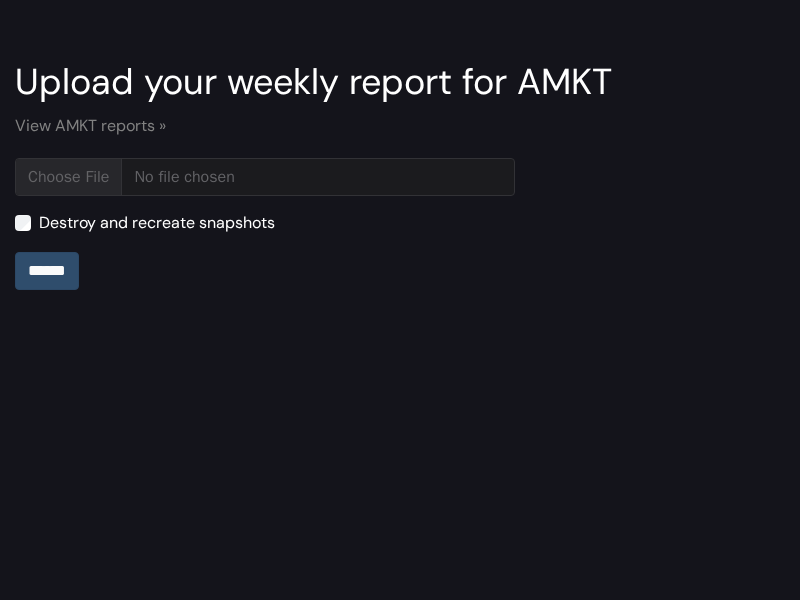 click on "******" at bounding box center (47, 271) 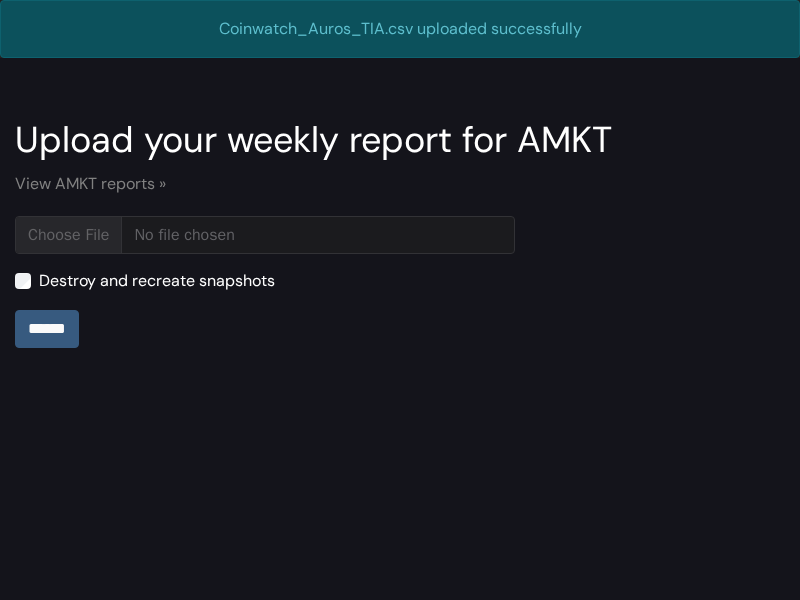 scroll, scrollTop: 0, scrollLeft: 0, axis: both 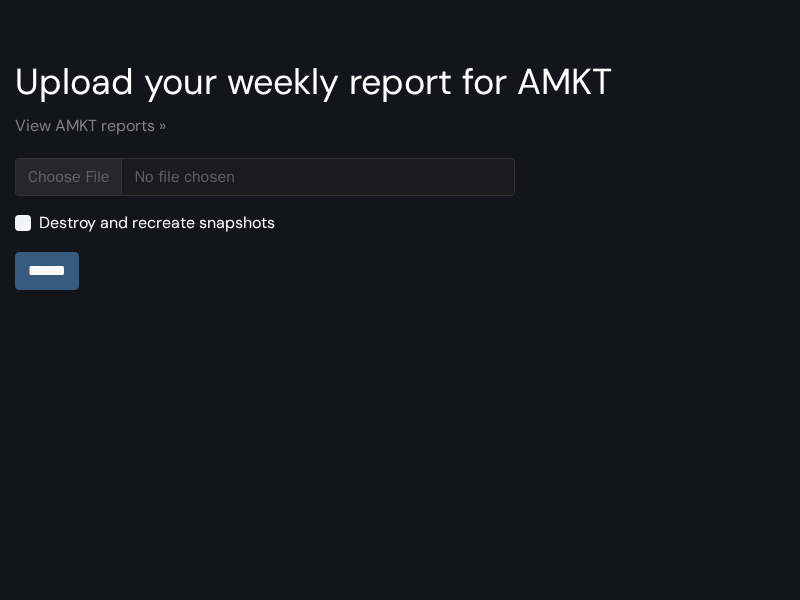 type on "**********" 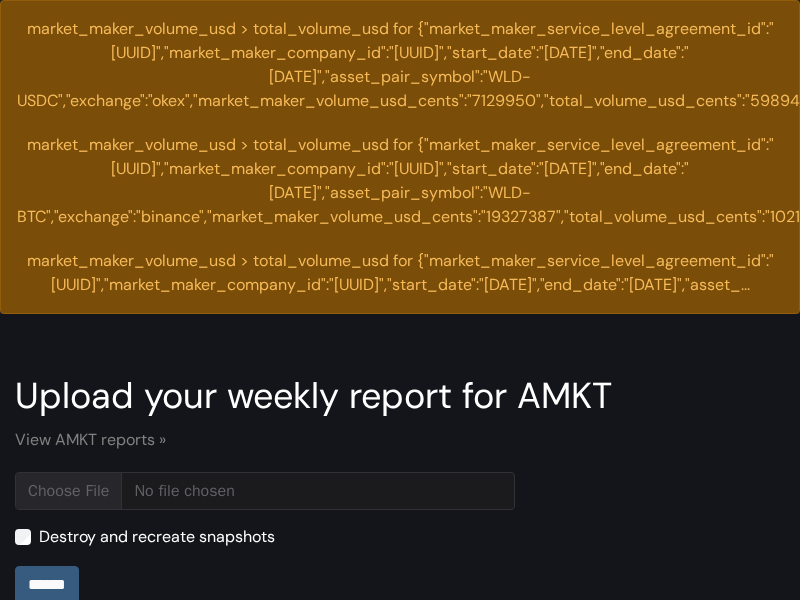 scroll, scrollTop: 0, scrollLeft: 0, axis: both 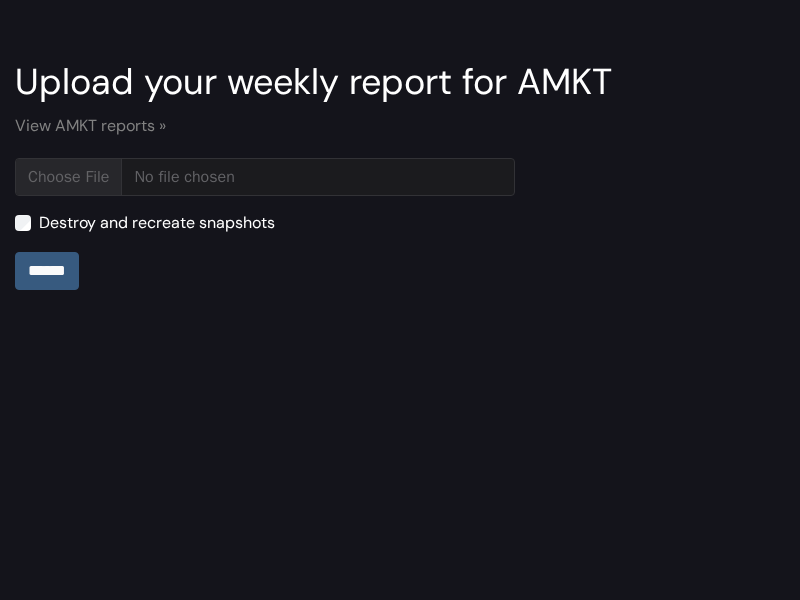 type on "**********" 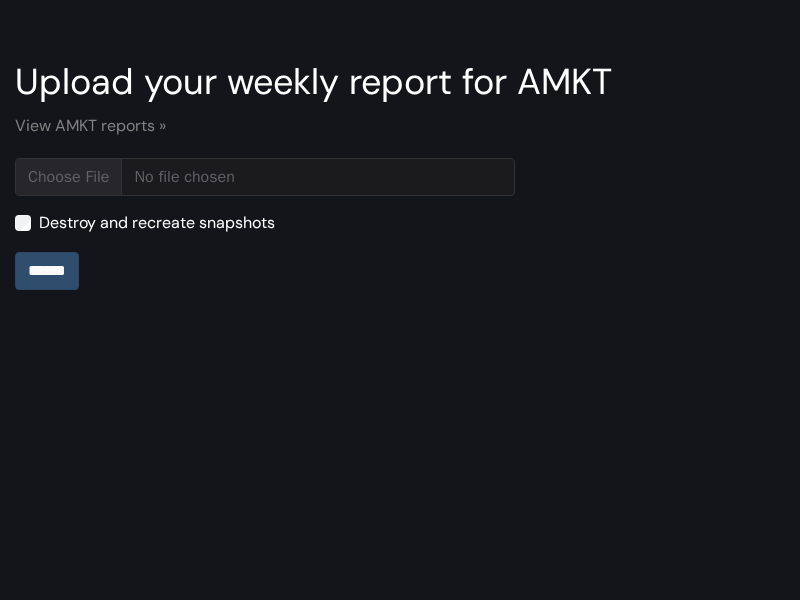 click on "******" at bounding box center (47, 271) 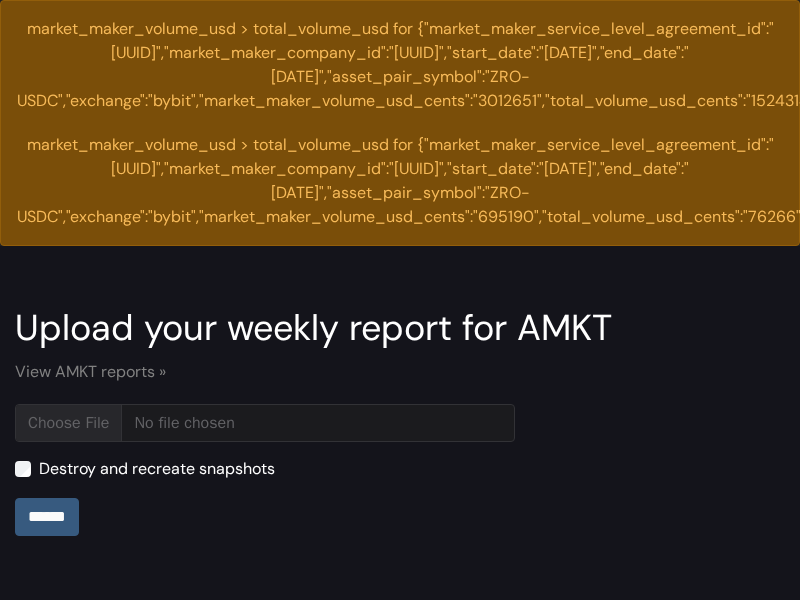 scroll, scrollTop: 0, scrollLeft: 0, axis: both 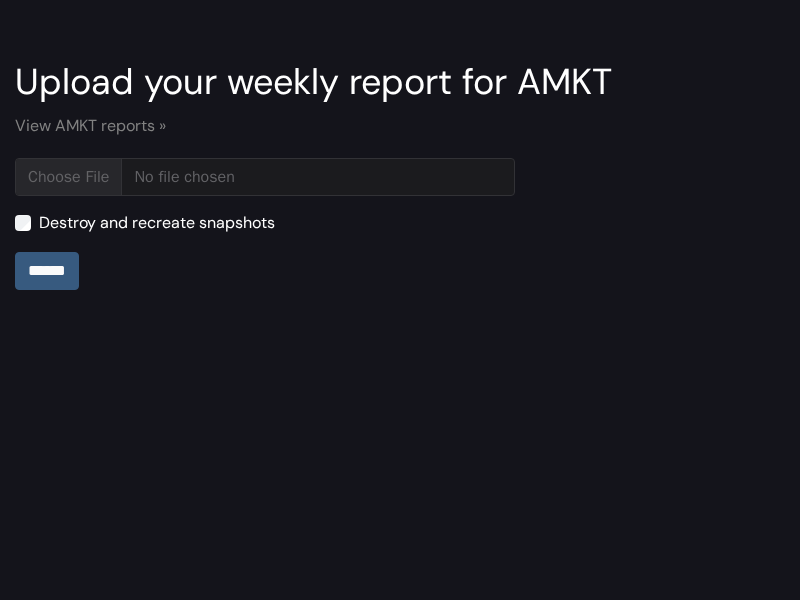 type on "**********" 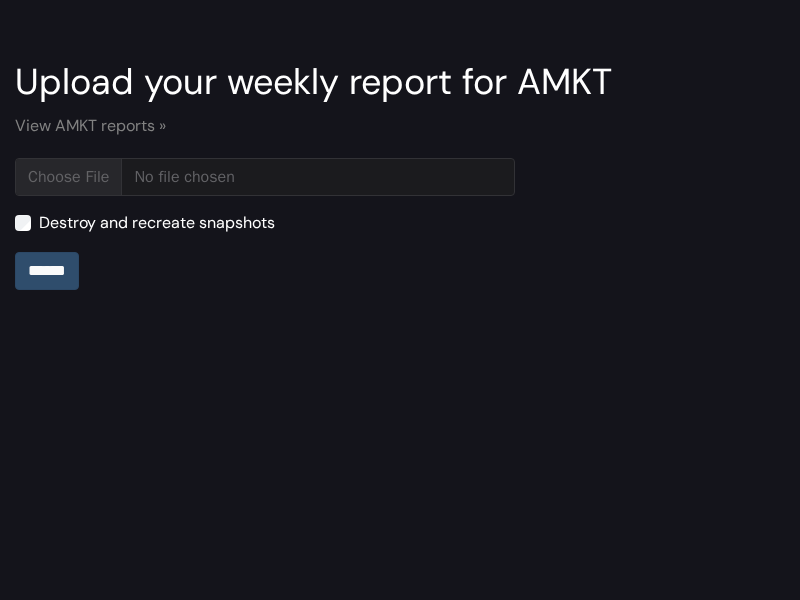 click on "******" at bounding box center [47, 271] 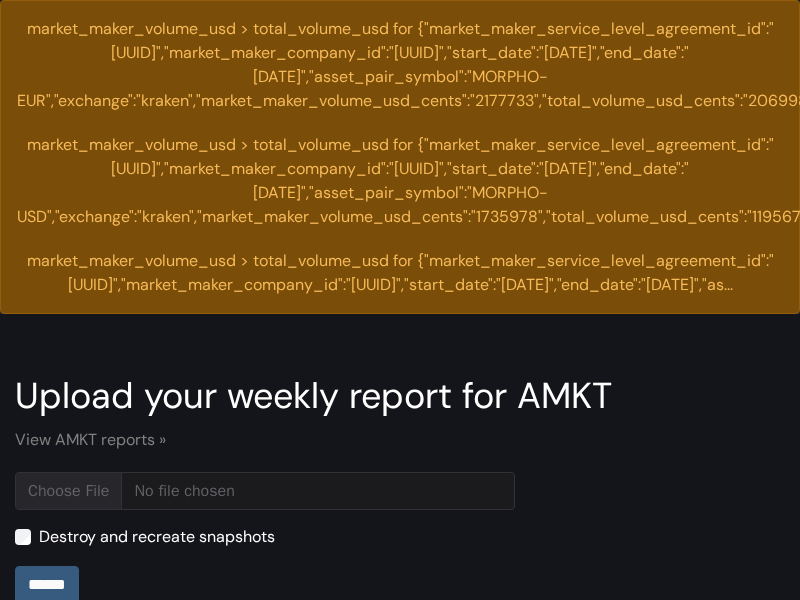 scroll, scrollTop: 0, scrollLeft: 0, axis: both 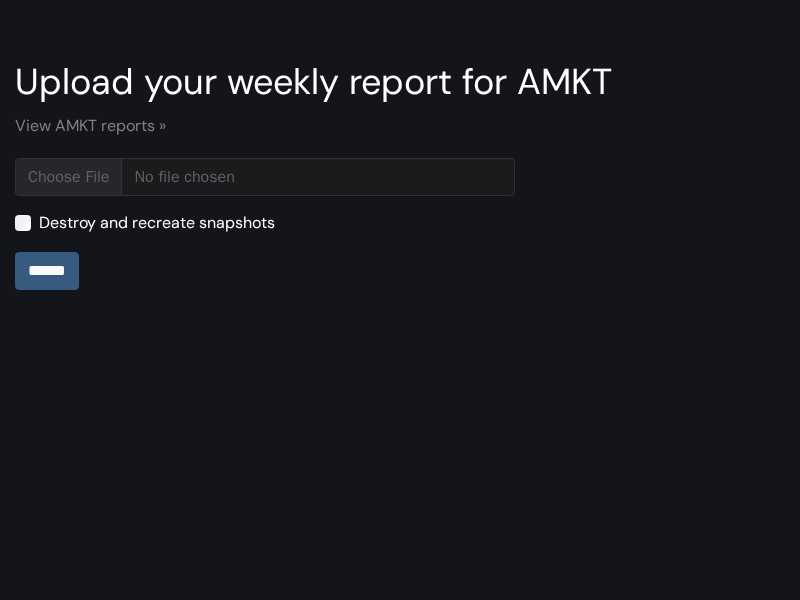 type on "**********" 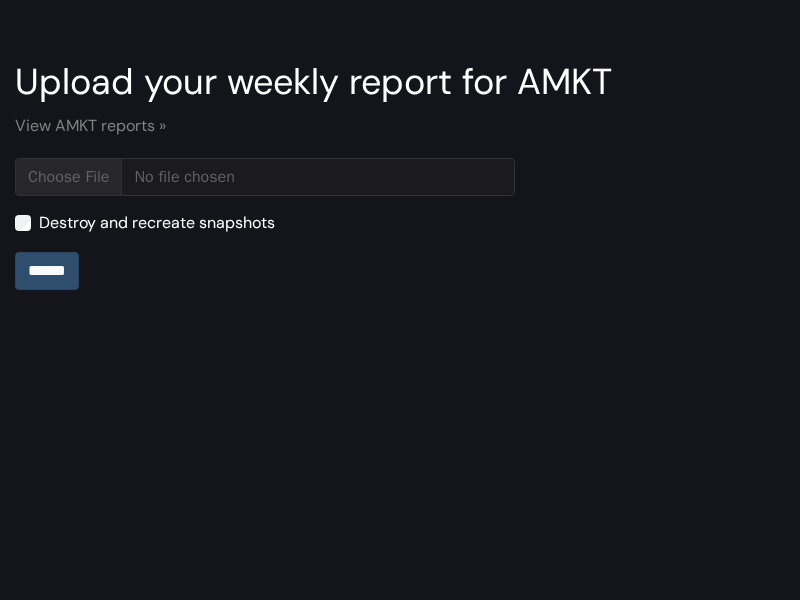 click on "******" at bounding box center [47, 271] 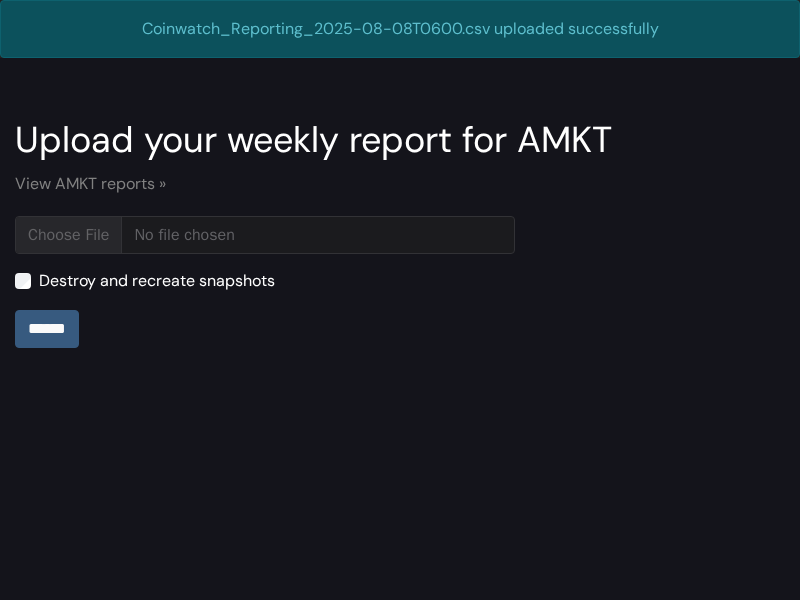 scroll, scrollTop: 0, scrollLeft: 0, axis: both 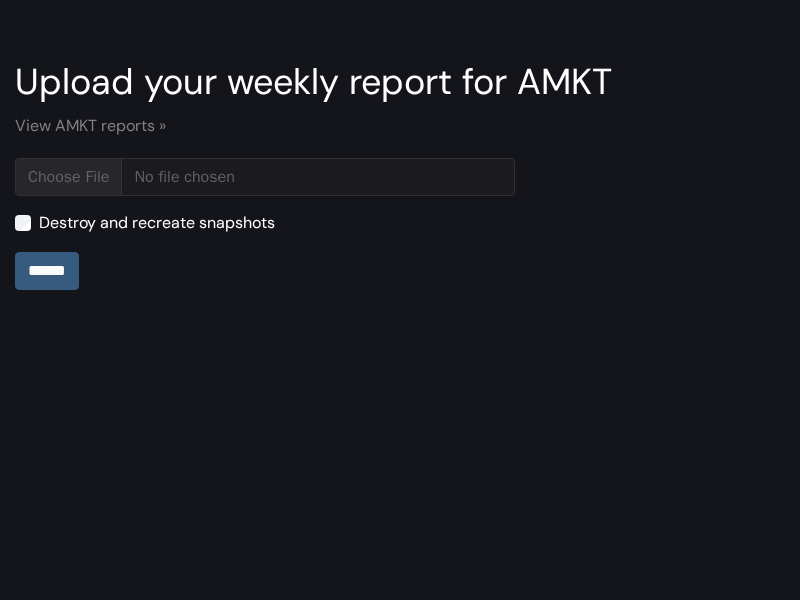 type on "**********" 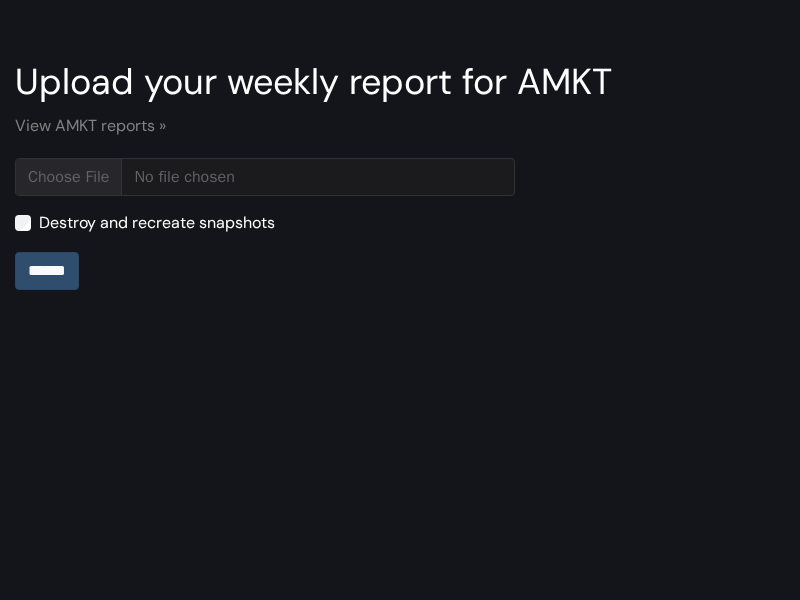 click on "******" at bounding box center [47, 271] 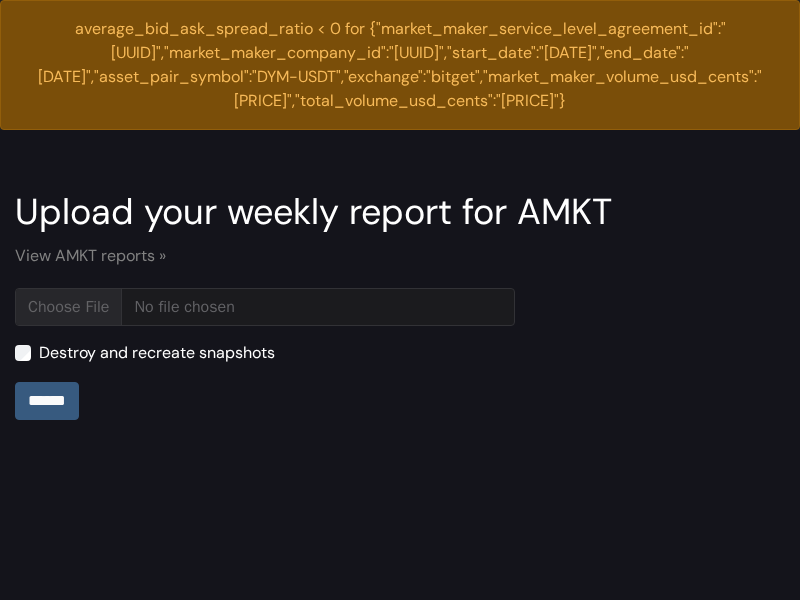 scroll, scrollTop: 0, scrollLeft: 0, axis: both 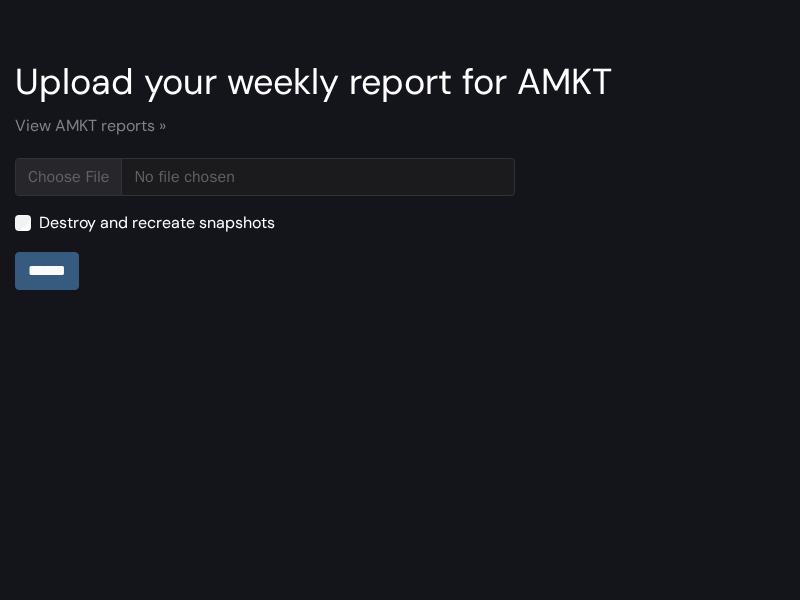 type on "**********" 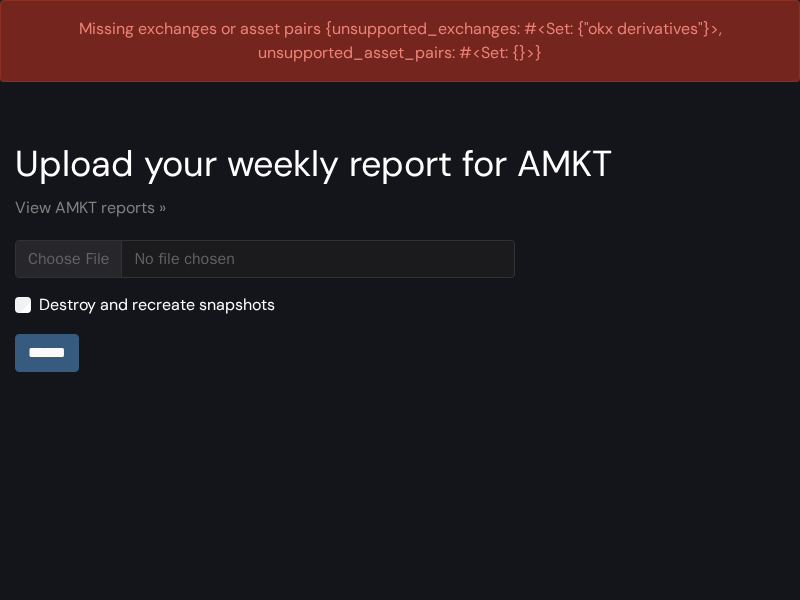 scroll, scrollTop: 0, scrollLeft: 0, axis: both 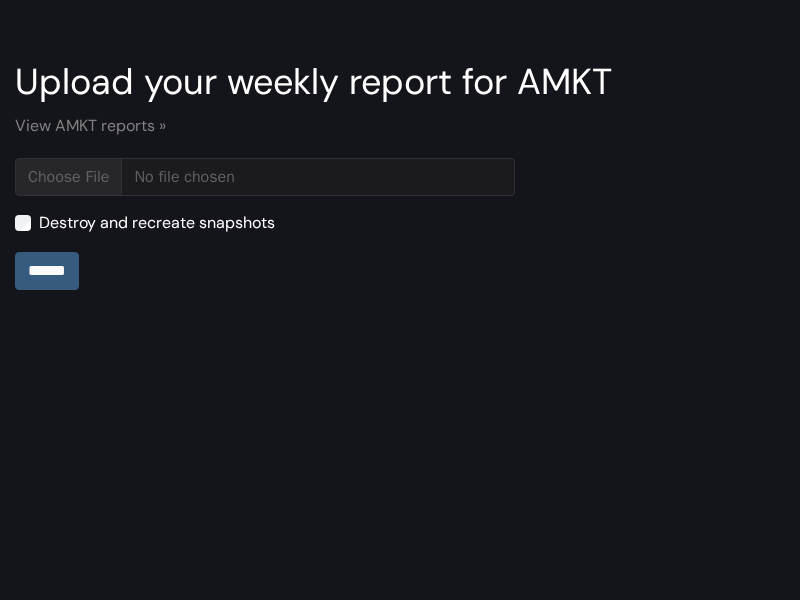 type on "**********" 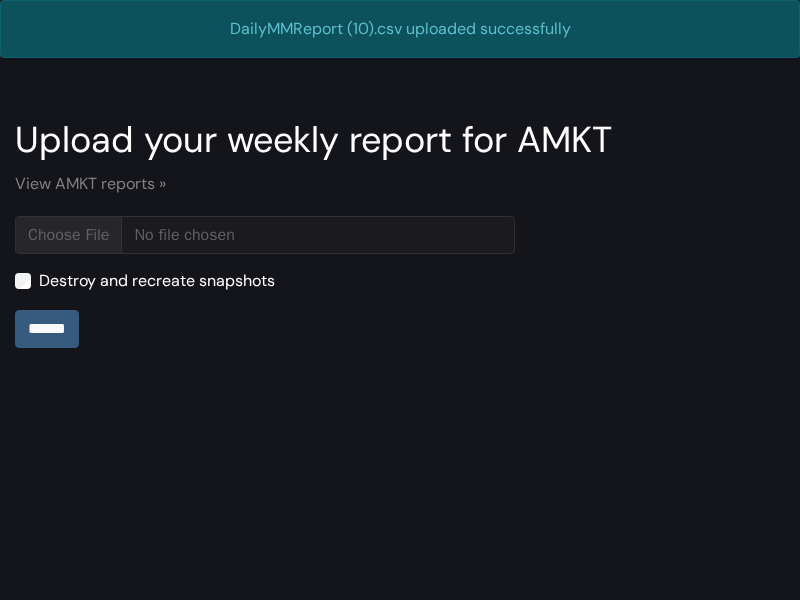 scroll, scrollTop: 0, scrollLeft: 0, axis: both 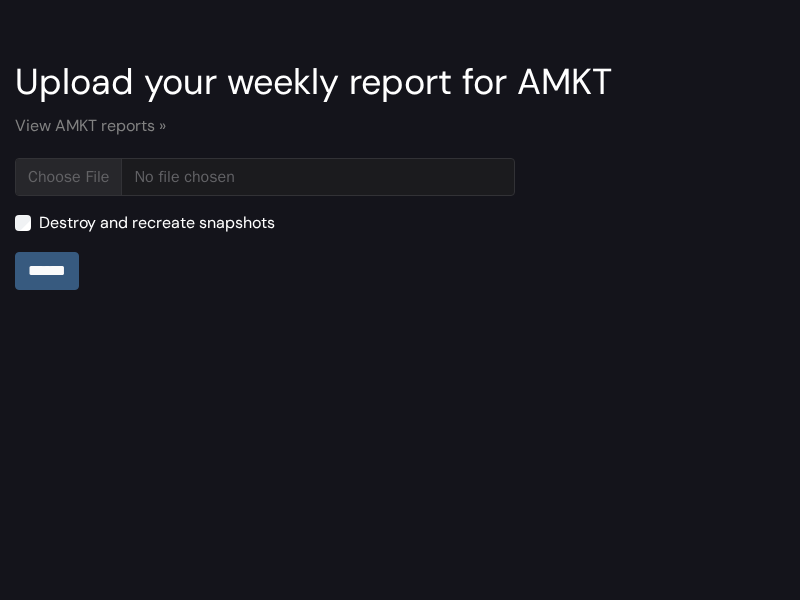 type on "**********" 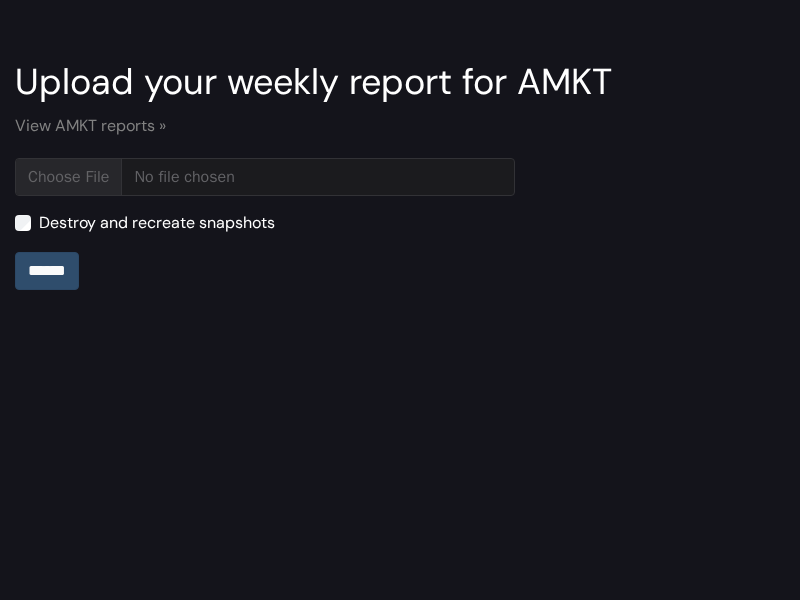 click on "******" at bounding box center (47, 271) 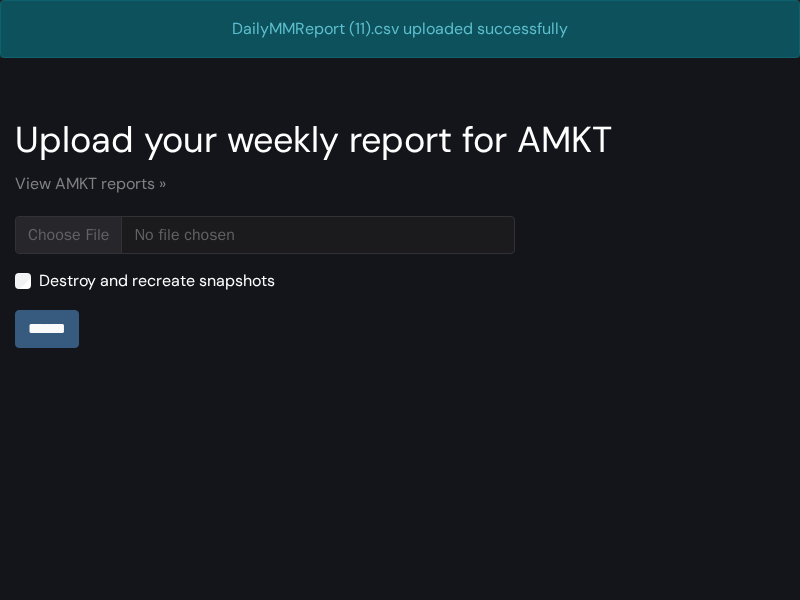 scroll, scrollTop: 0, scrollLeft: 0, axis: both 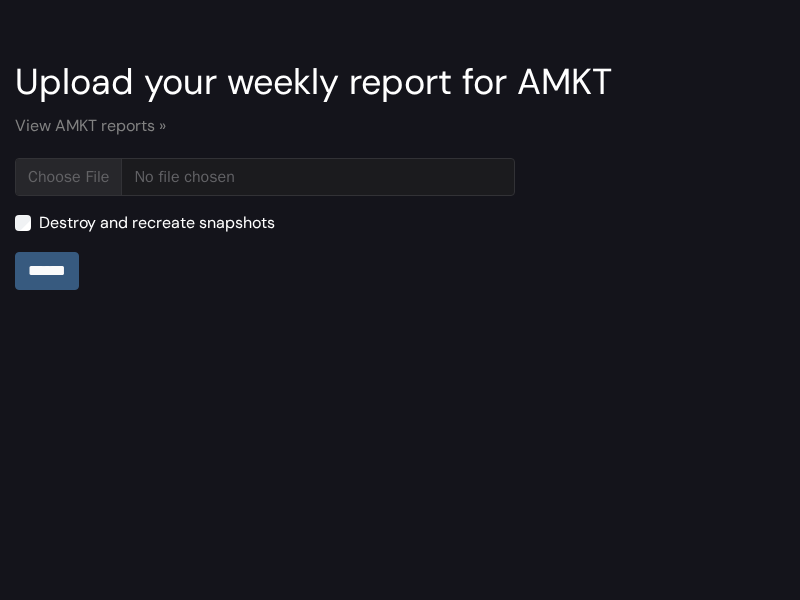 type on "**********" 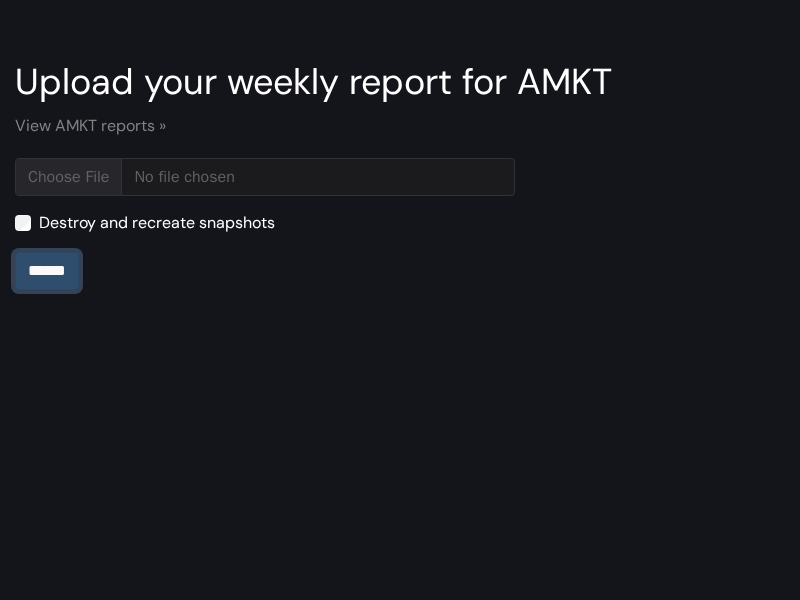 click on "******" at bounding box center [47, 271] 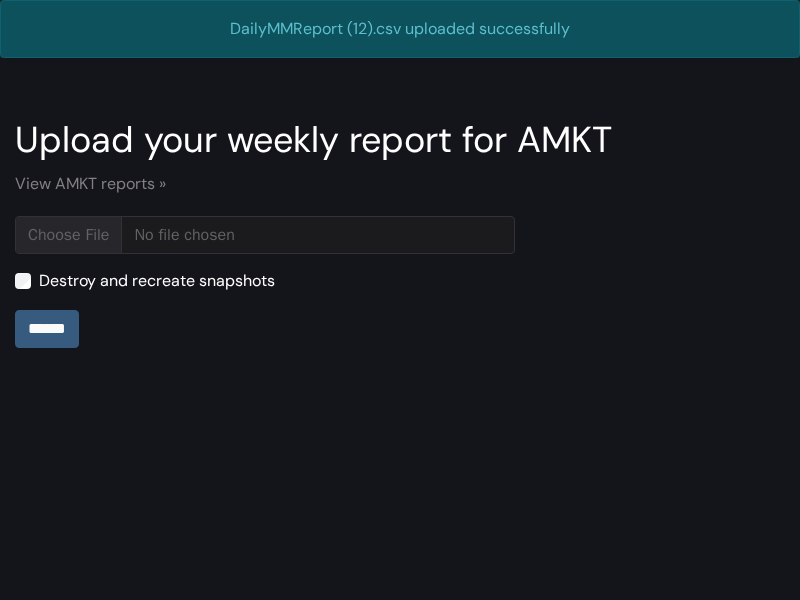 scroll, scrollTop: 0, scrollLeft: 0, axis: both 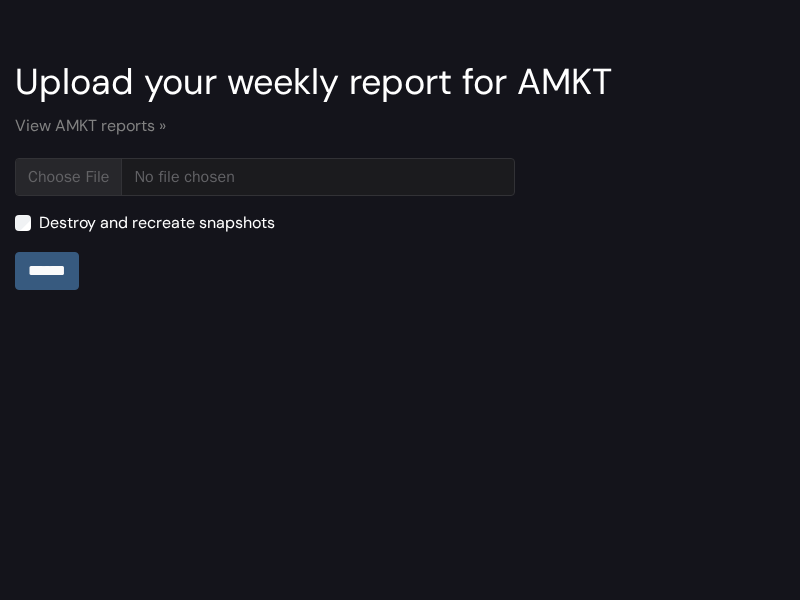type on "**********" 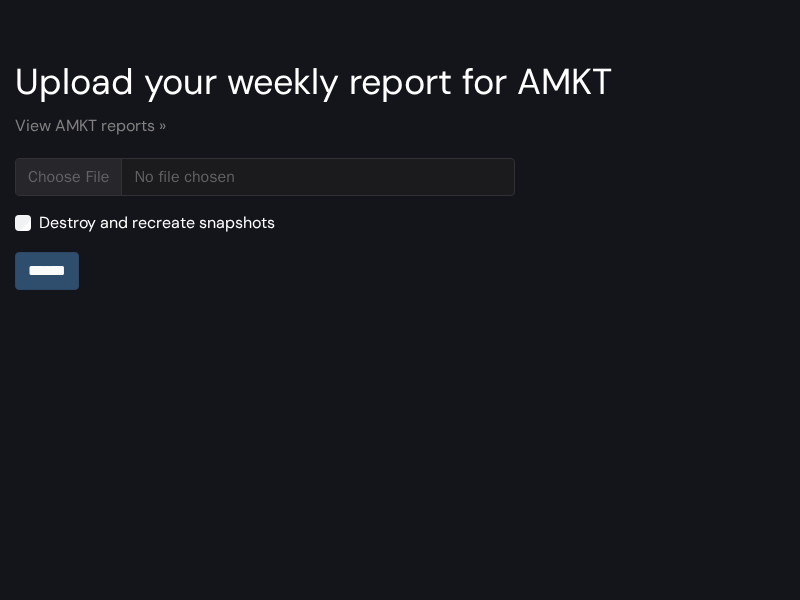 click on "******" at bounding box center (47, 271) 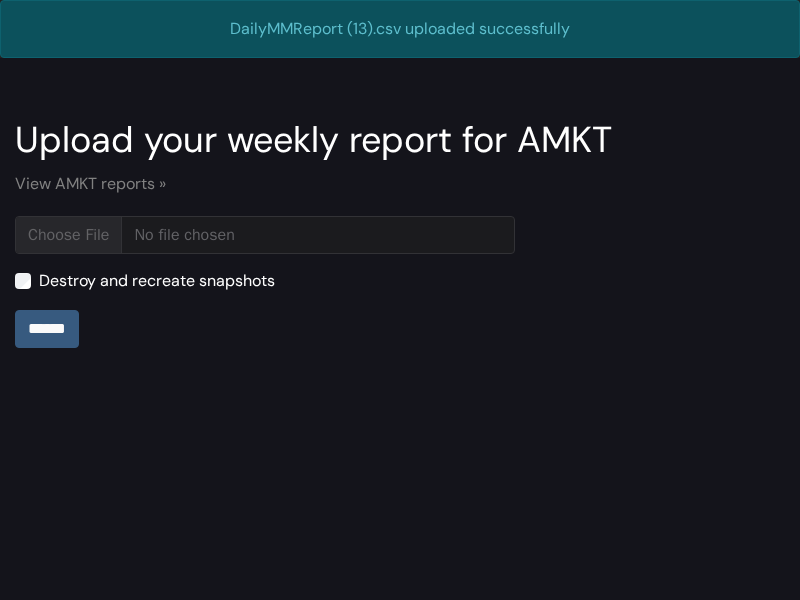 scroll, scrollTop: 0, scrollLeft: 0, axis: both 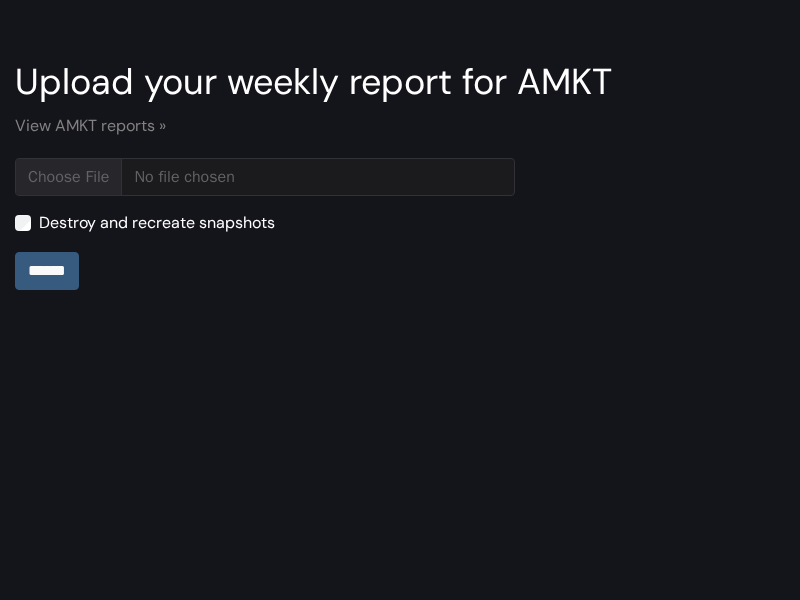 type on "**********" 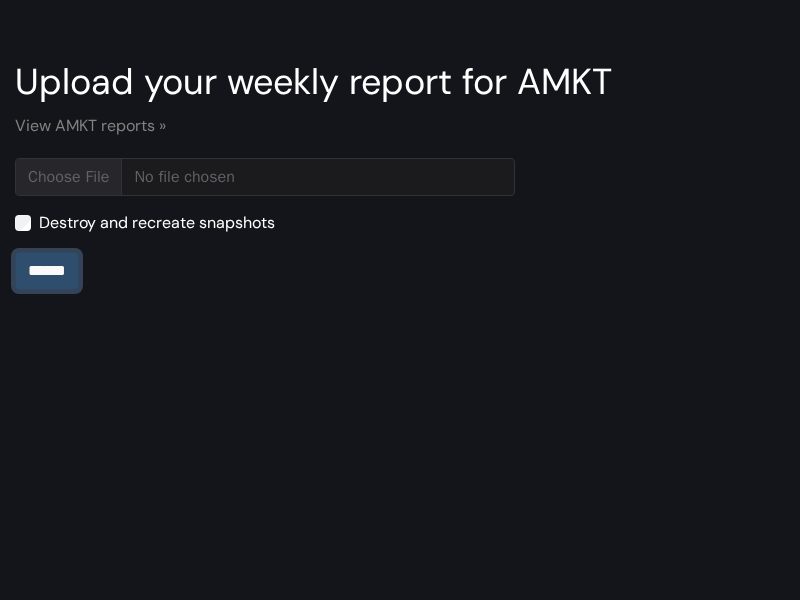 click on "******" at bounding box center [47, 271] 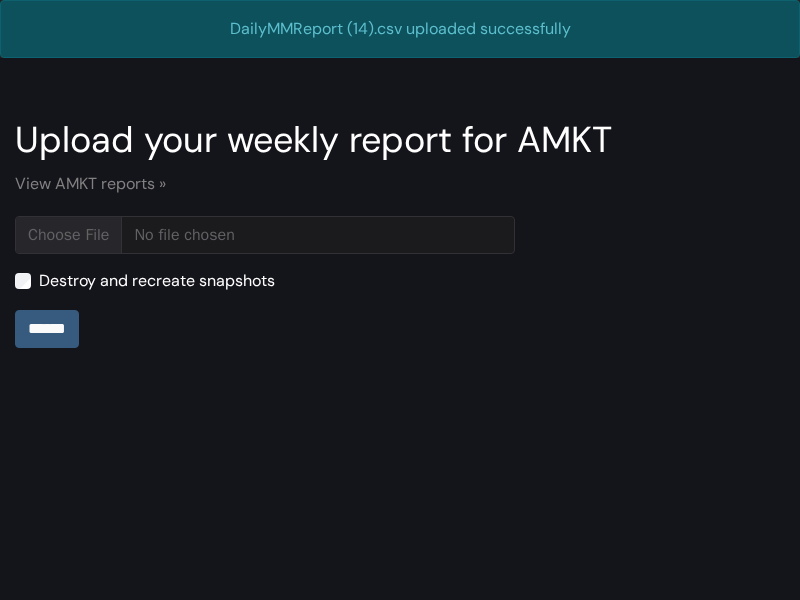 scroll, scrollTop: 0, scrollLeft: 0, axis: both 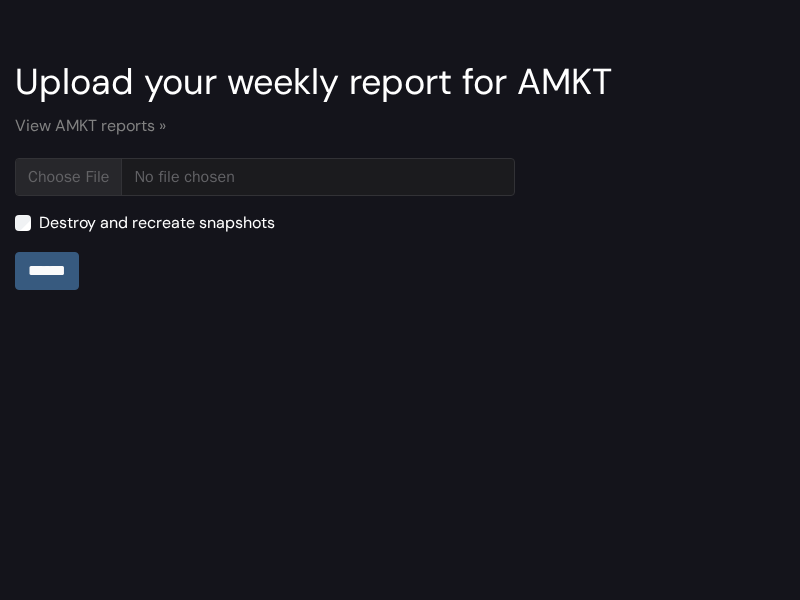 type on "**********" 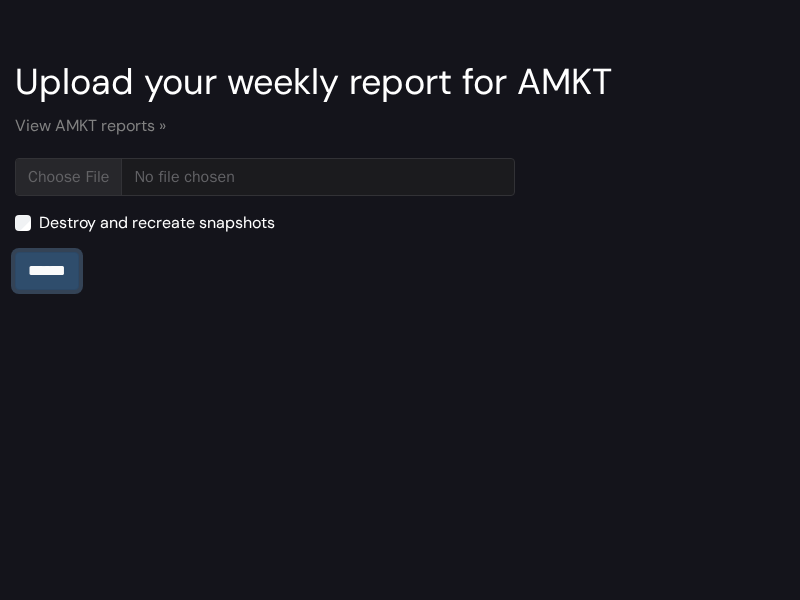 click on "******" at bounding box center (47, 271) 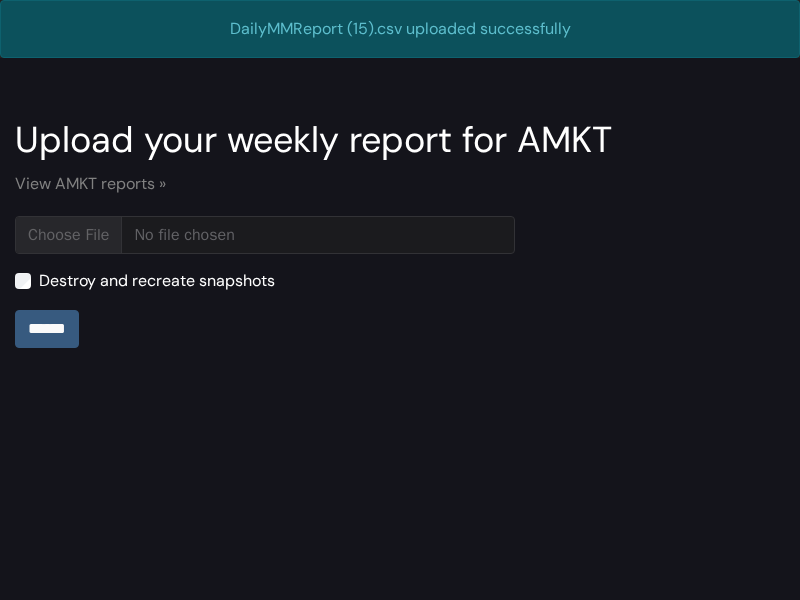 scroll, scrollTop: 0, scrollLeft: 0, axis: both 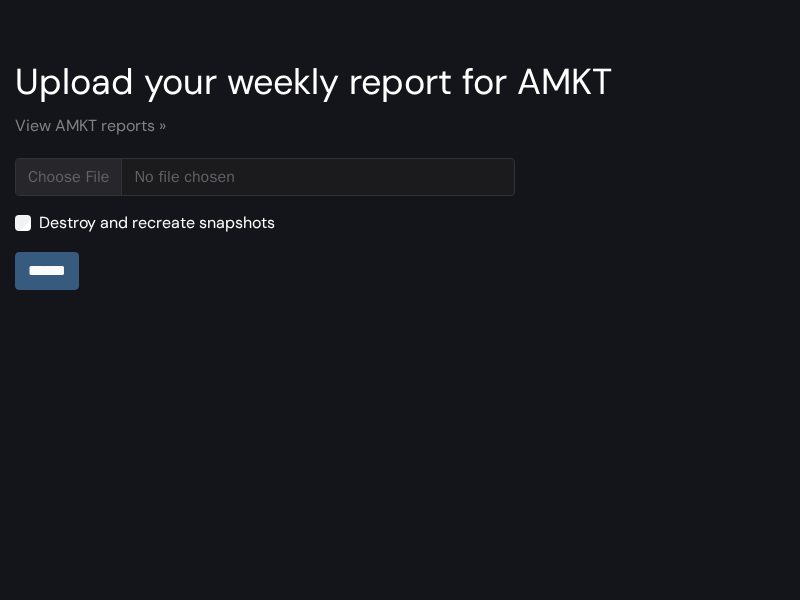 type on "**********" 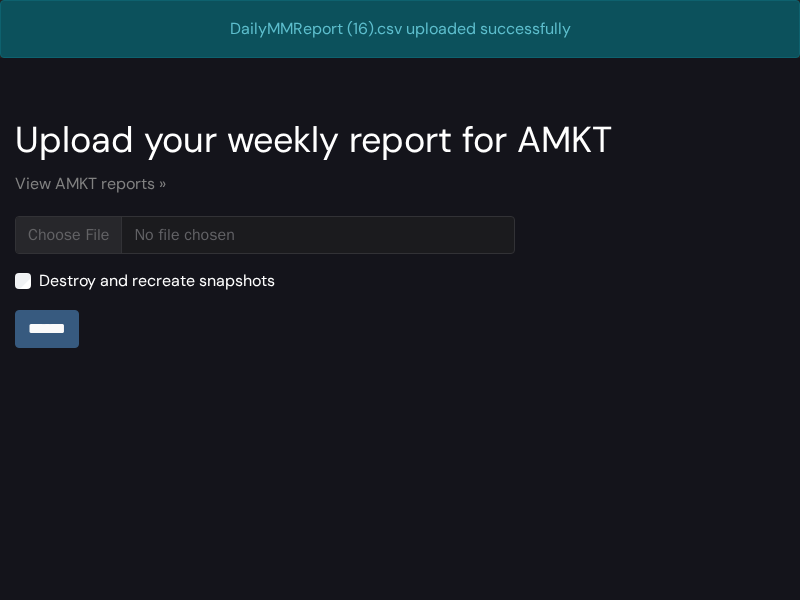 scroll, scrollTop: 0, scrollLeft: 0, axis: both 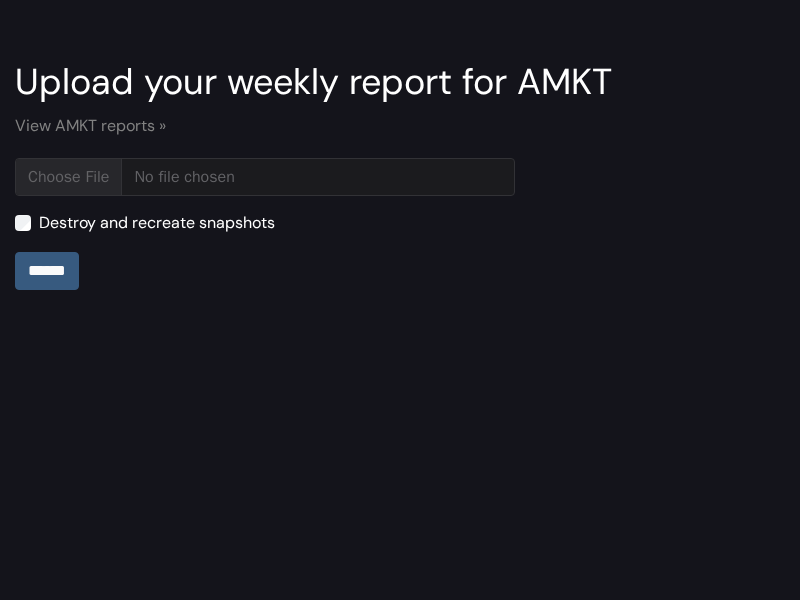 type on "**********" 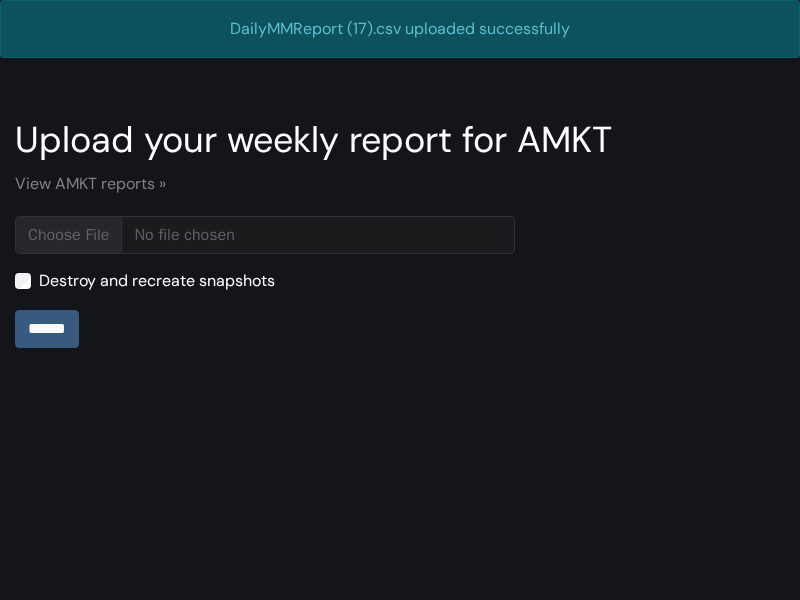 scroll, scrollTop: 0, scrollLeft: 0, axis: both 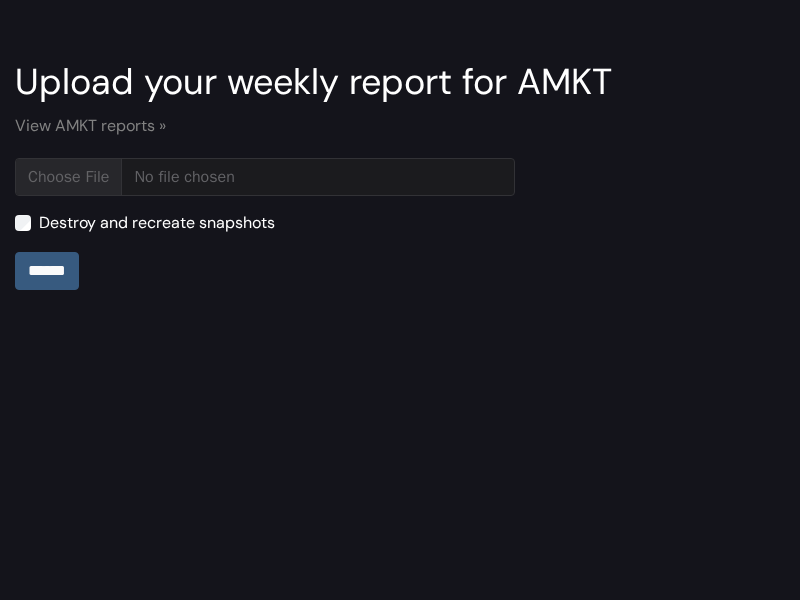 type on "**********" 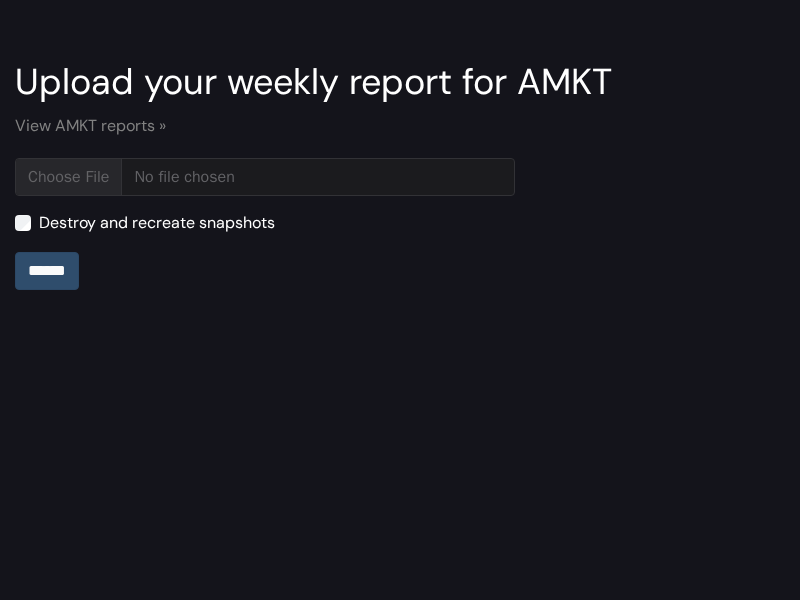 click on "******" at bounding box center [47, 271] 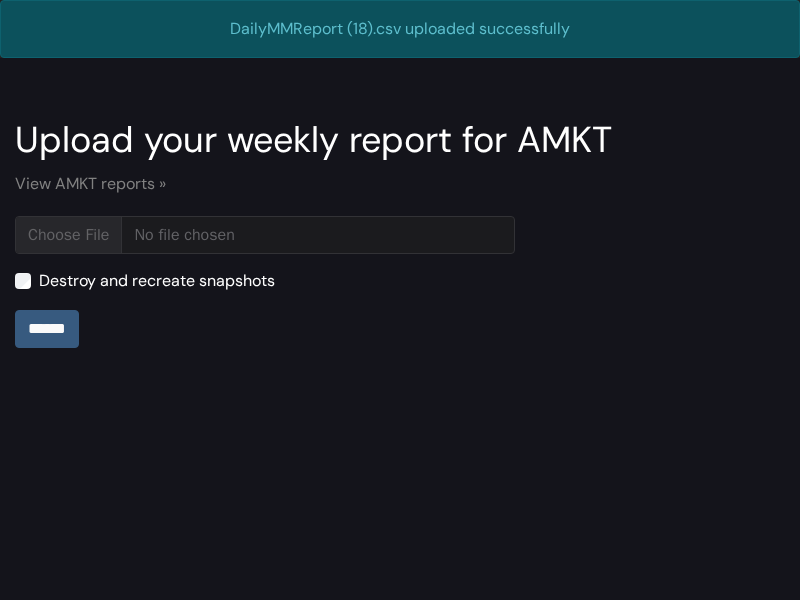 scroll, scrollTop: 0, scrollLeft: 0, axis: both 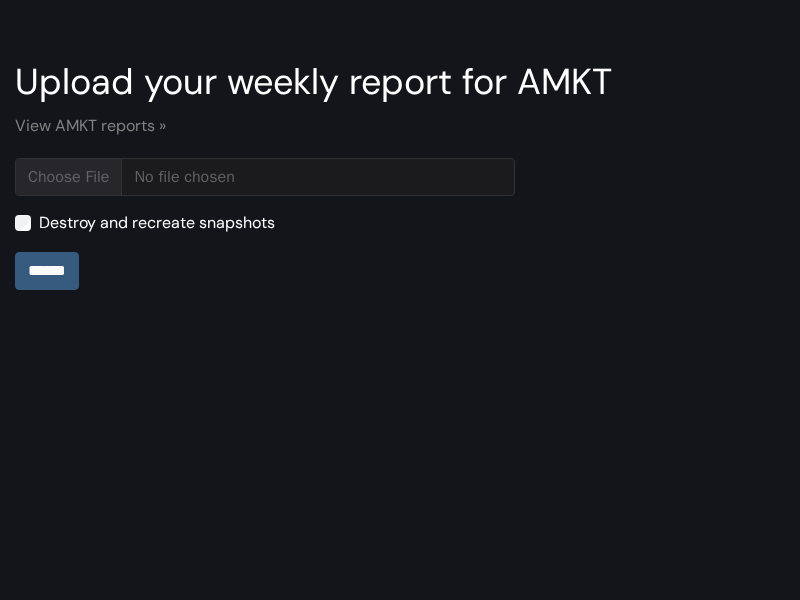 type on "**********" 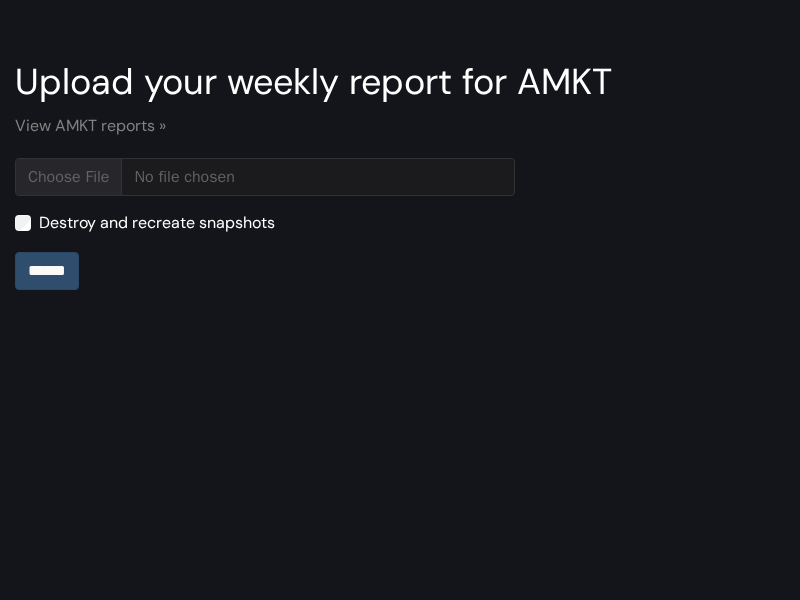 click on "******" at bounding box center [47, 271] 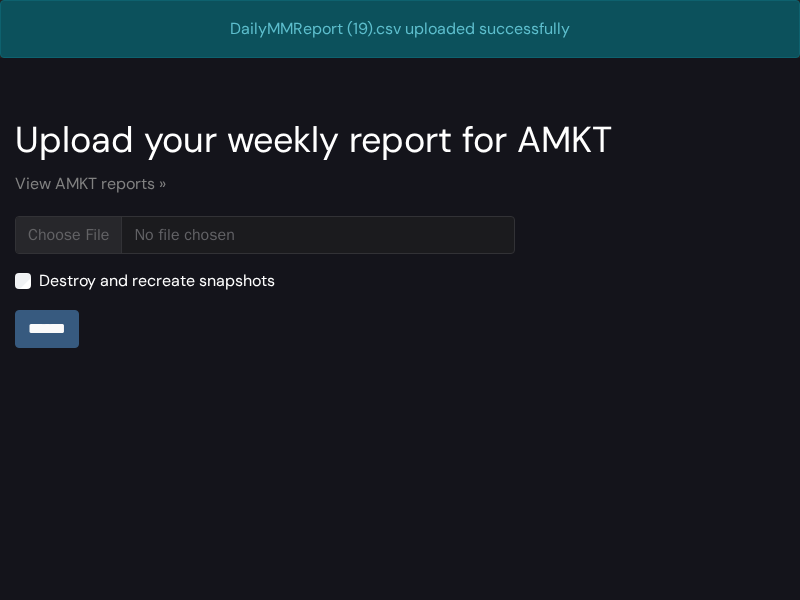 scroll, scrollTop: 0, scrollLeft: 0, axis: both 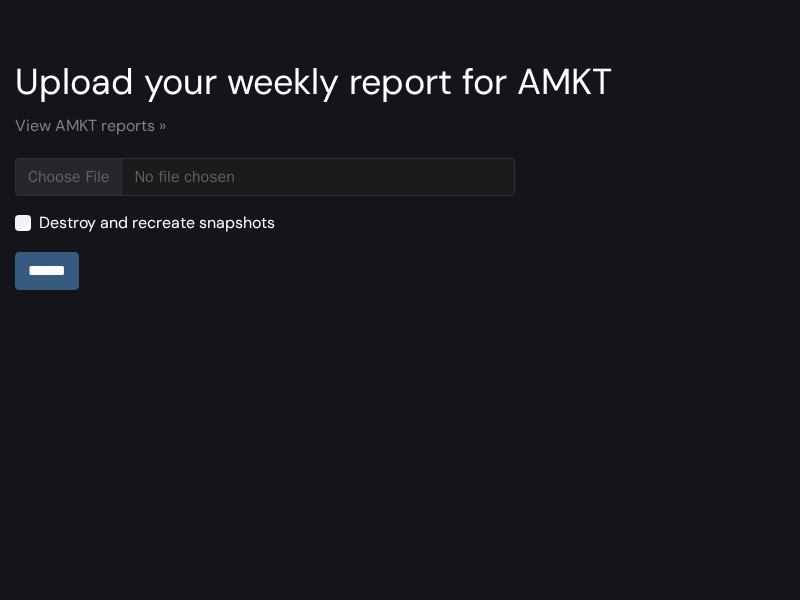 type on "**********" 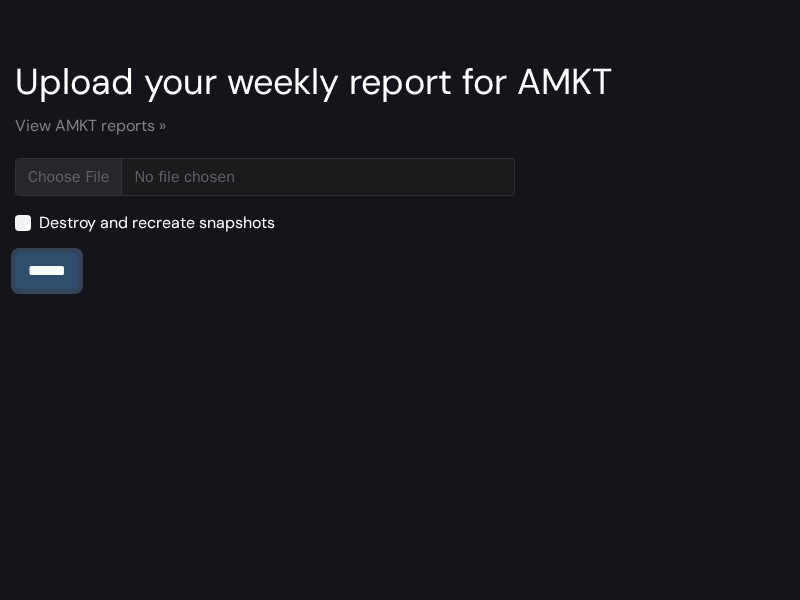 click on "******" at bounding box center (47, 271) 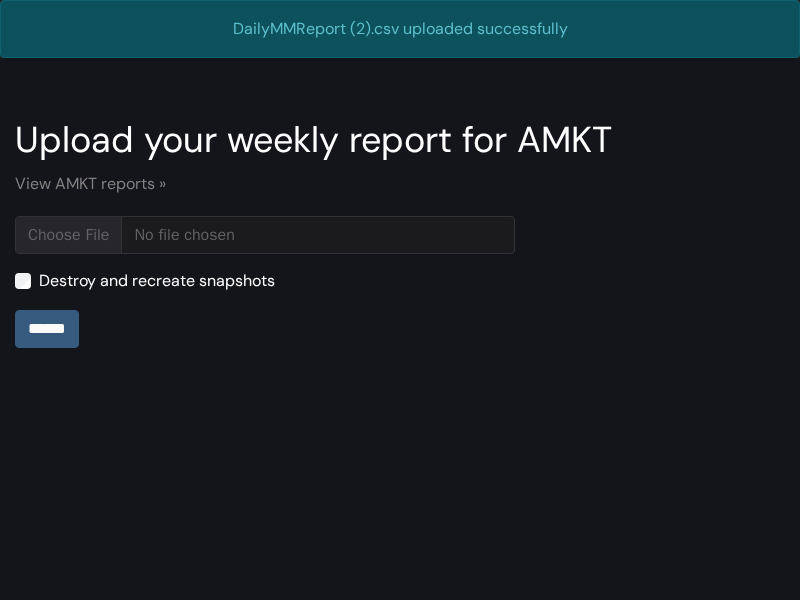 scroll, scrollTop: 0, scrollLeft: 0, axis: both 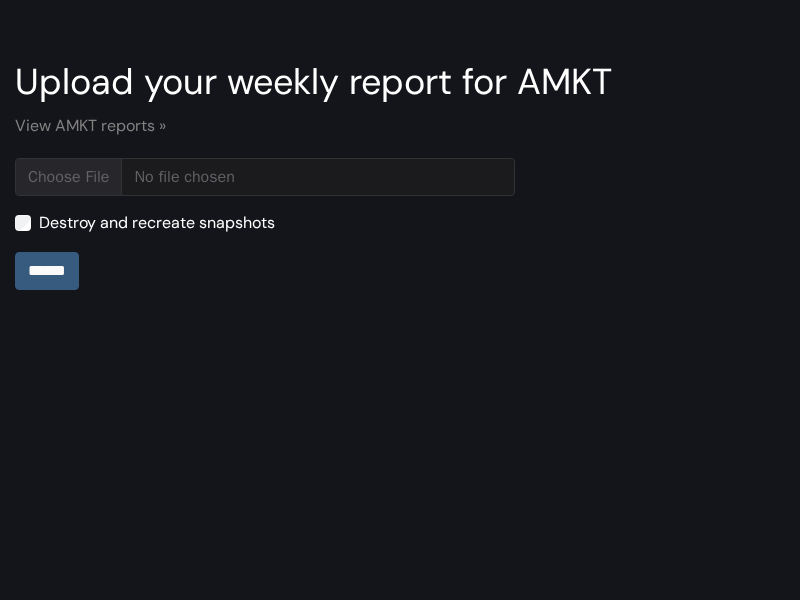 type on "**********" 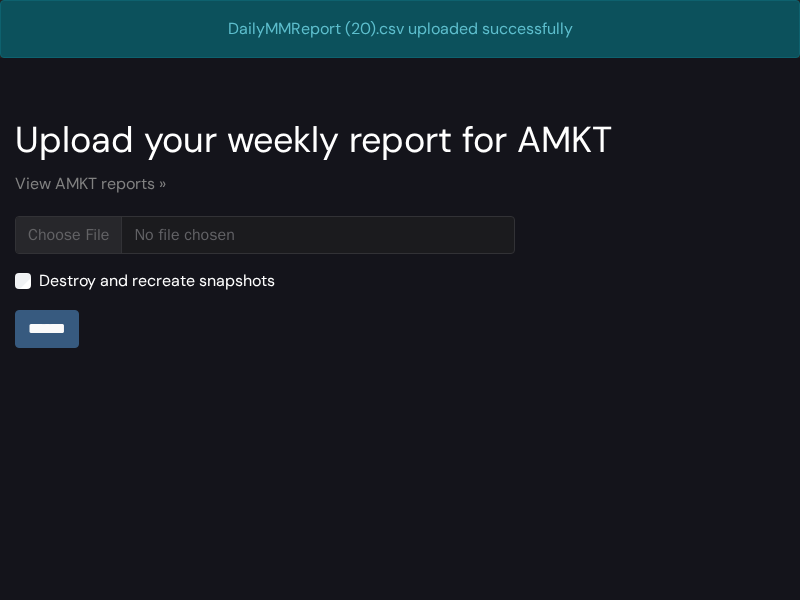 scroll, scrollTop: 0, scrollLeft: 0, axis: both 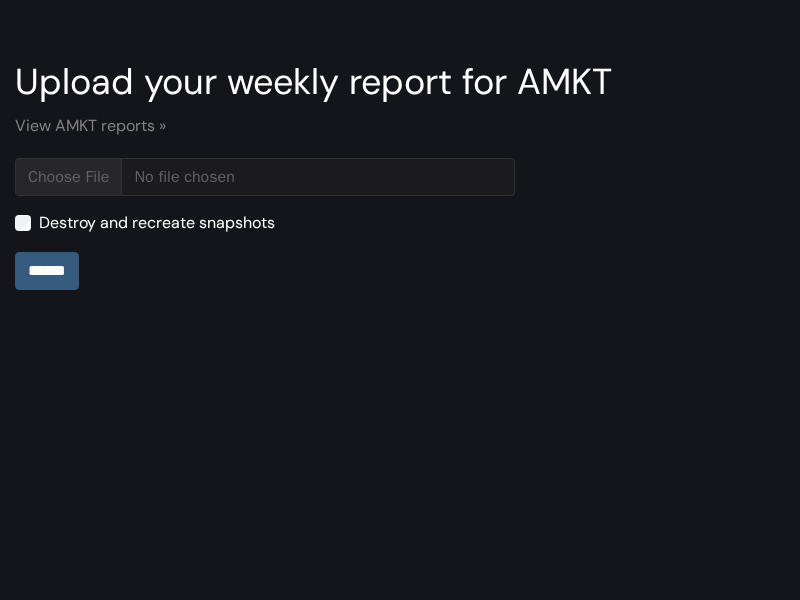 type on "**********" 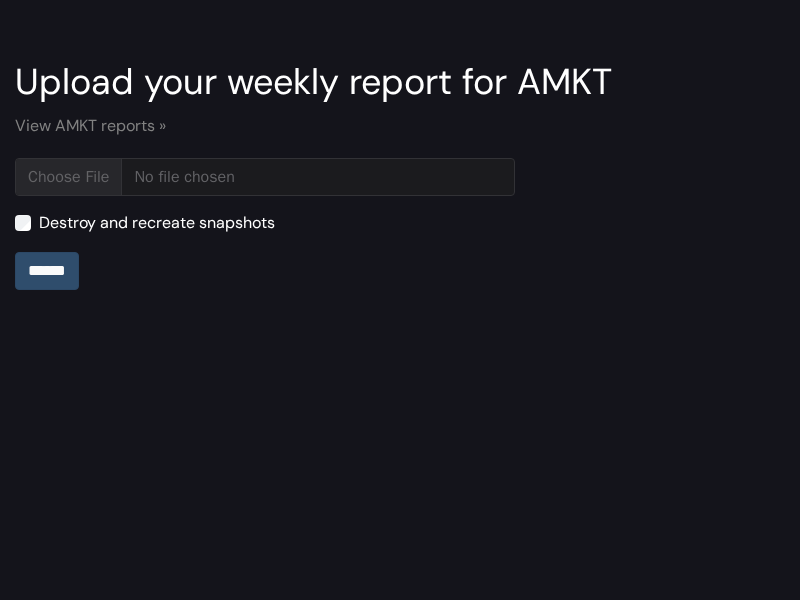 click on "******" at bounding box center [47, 271] 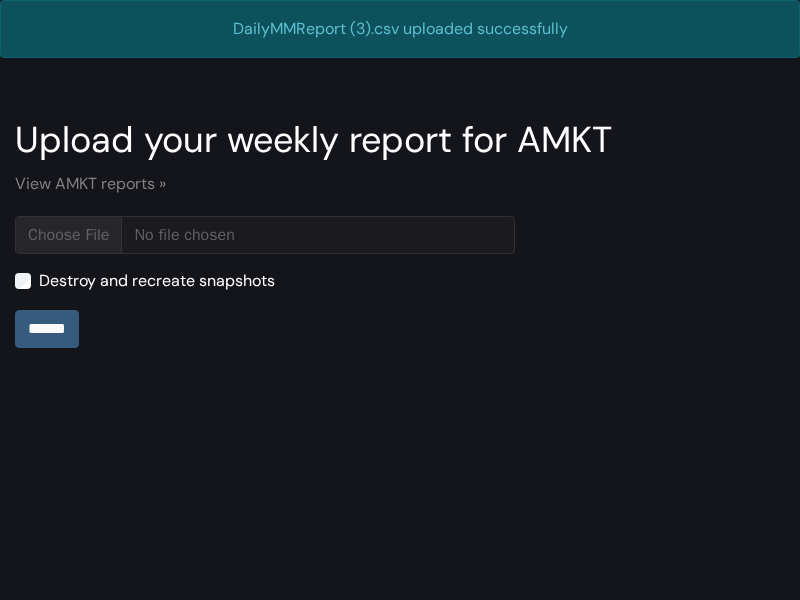 scroll, scrollTop: 0, scrollLeft: 0, axis: both 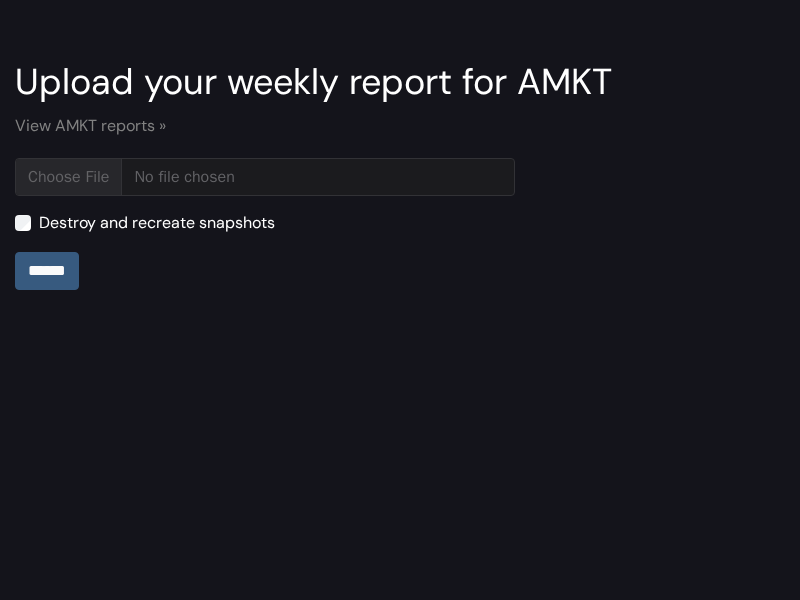 type on "**********" 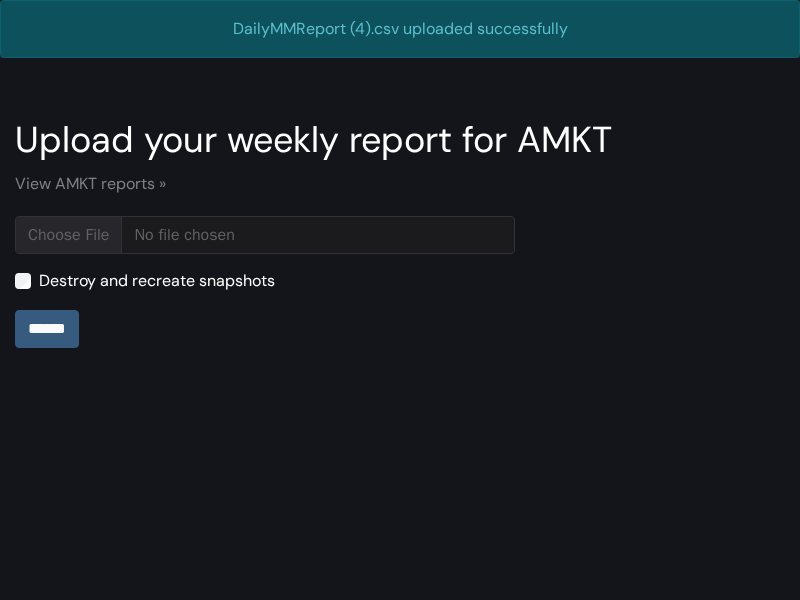 scroll, scrollTop: 0, scrollLeft: 0, axis: both 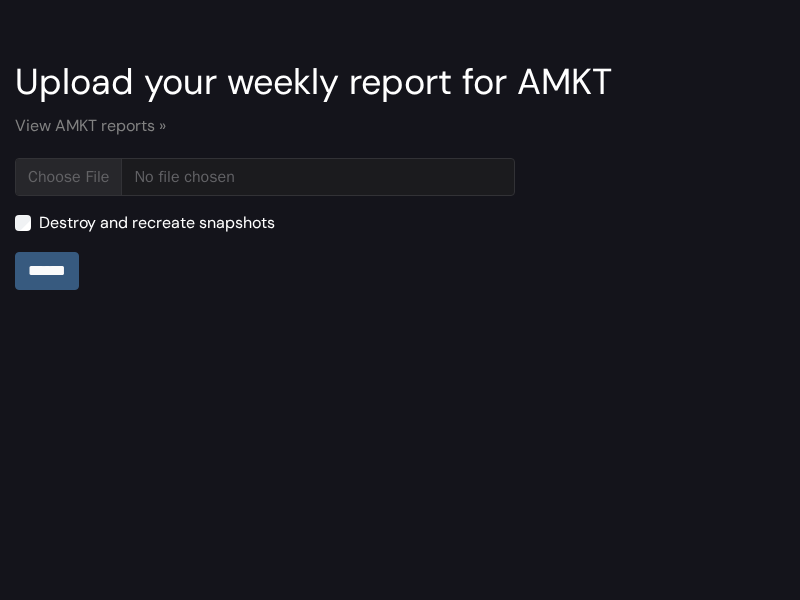 type on "**********" 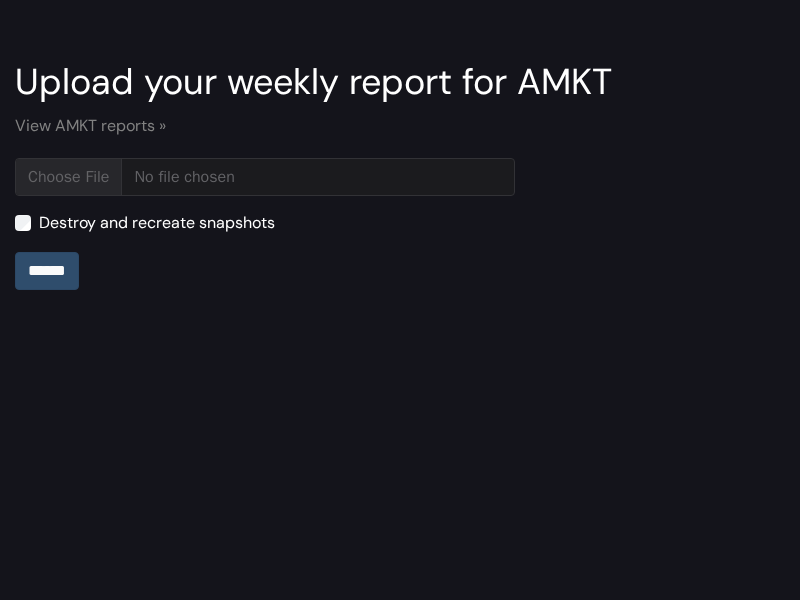 click on "******" at bounding box center (47, 271) 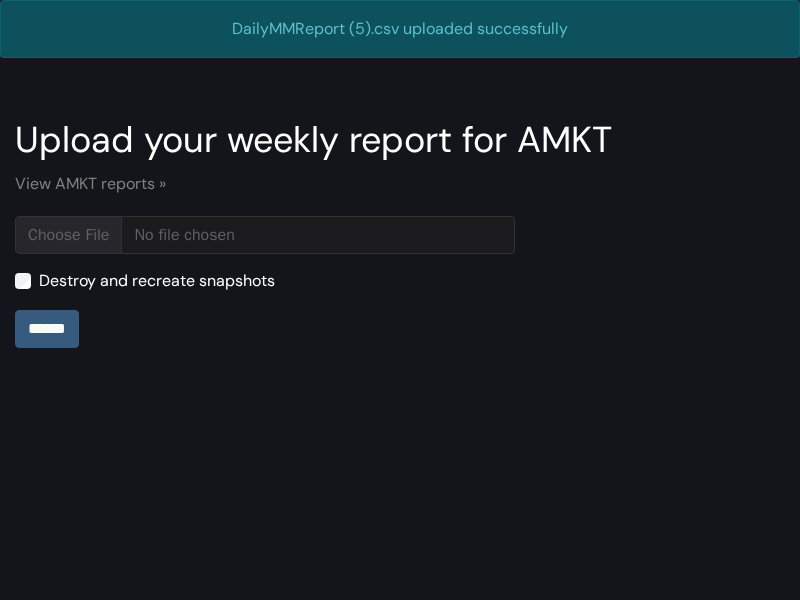 scroll, scrollTop: 0, scrollLeft: 0, axis: both 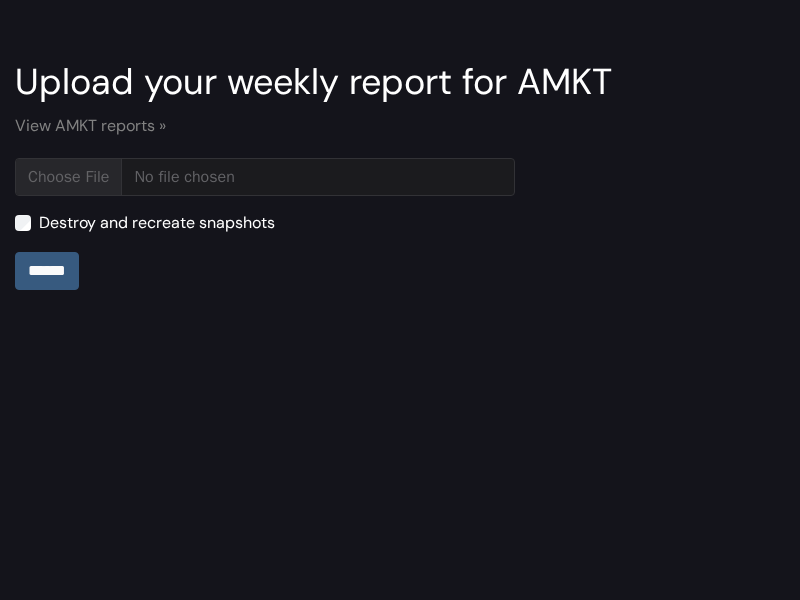 type on "**********" 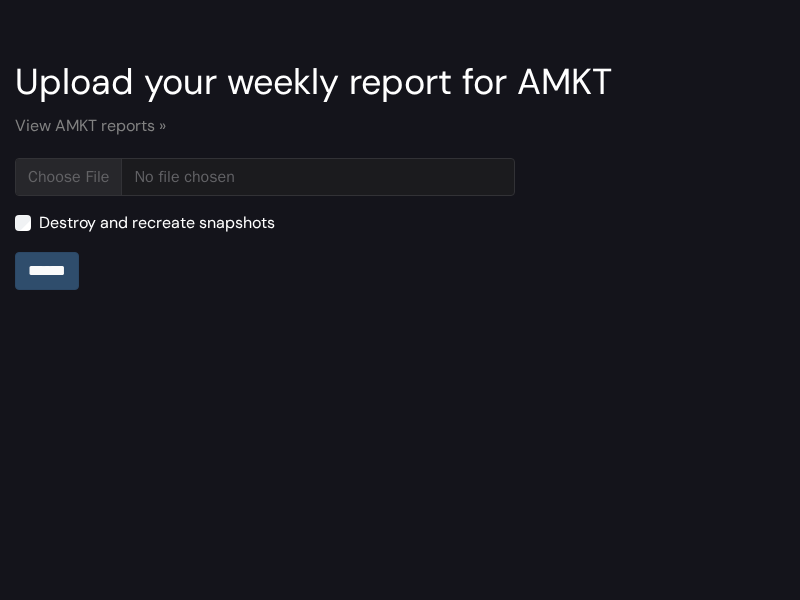 click on "******" at bounding box center (47, 271) 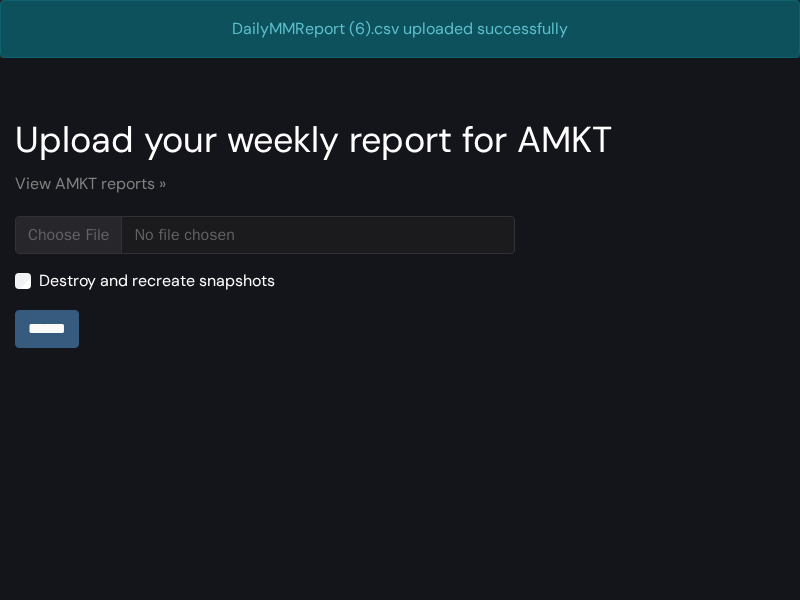 scroll, scrollTop: 0, scrollLeft: 0, axis: both 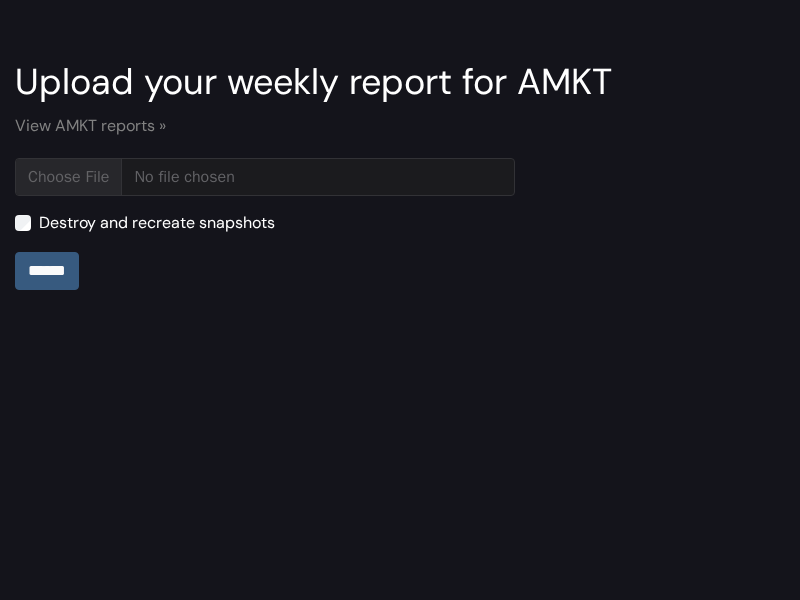 type on "**********" 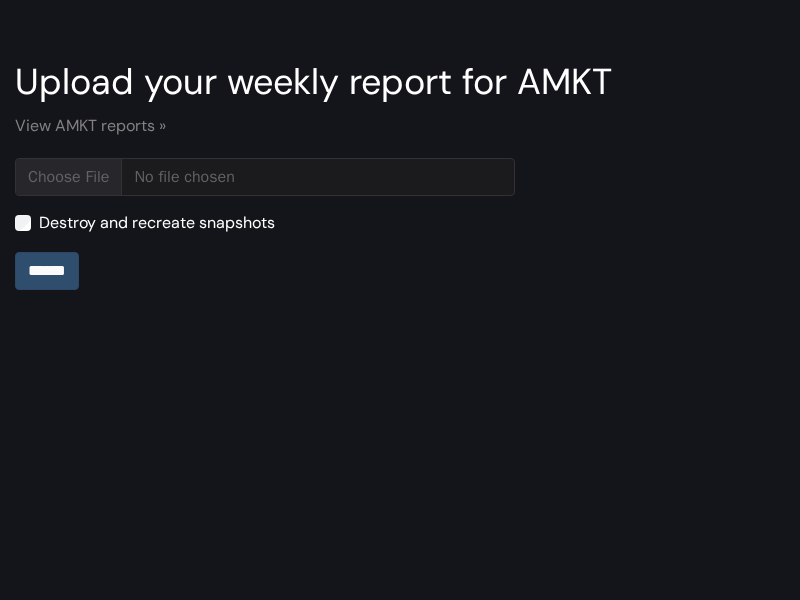 click on "******" at bounding box center [47, 271] 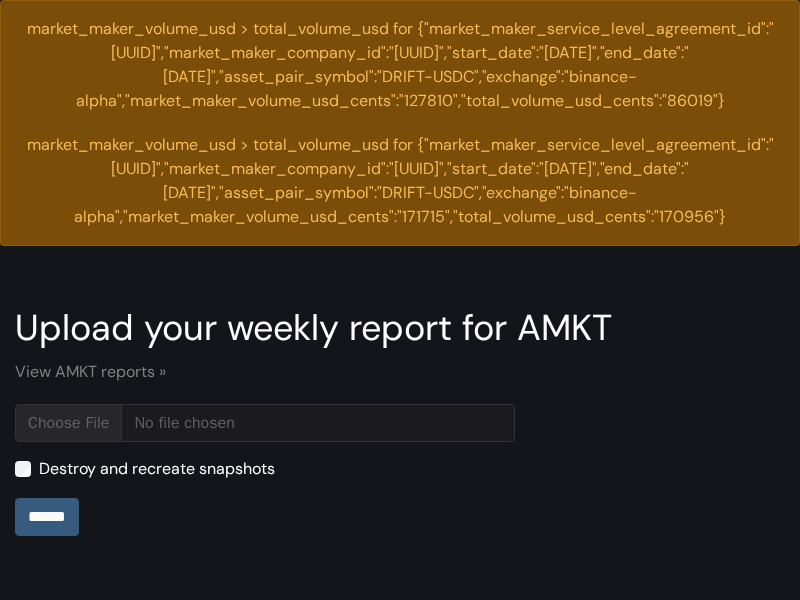 scroll, scrollTop: 0, scrollLeft: 0, axis: both 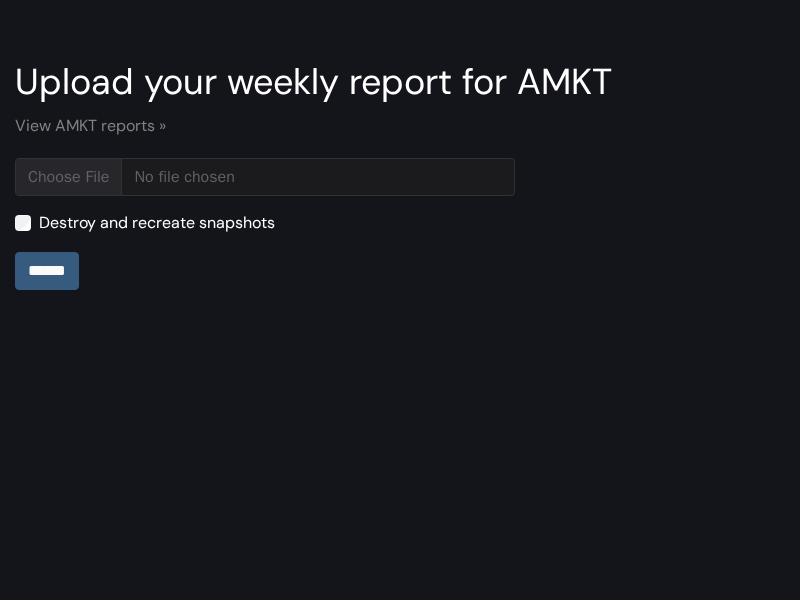 type on "**********" 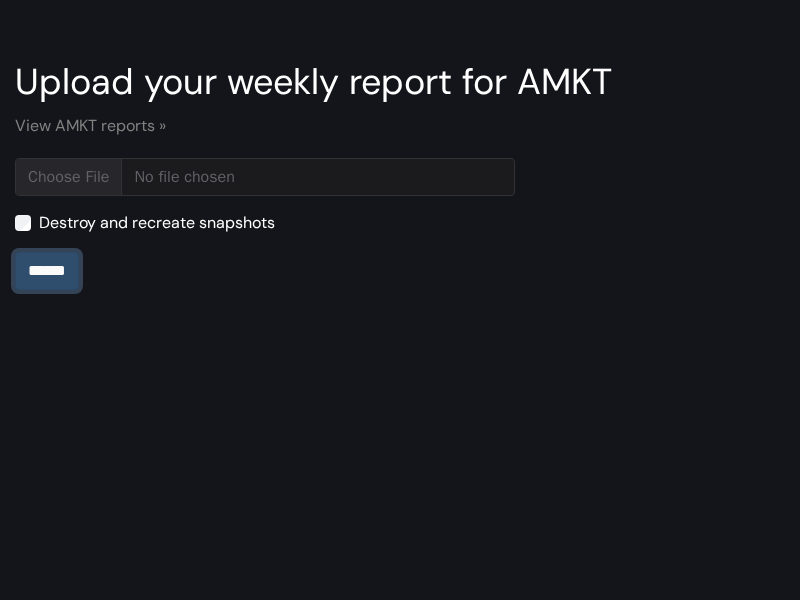 click on "******" at bounding box center [47, 271] 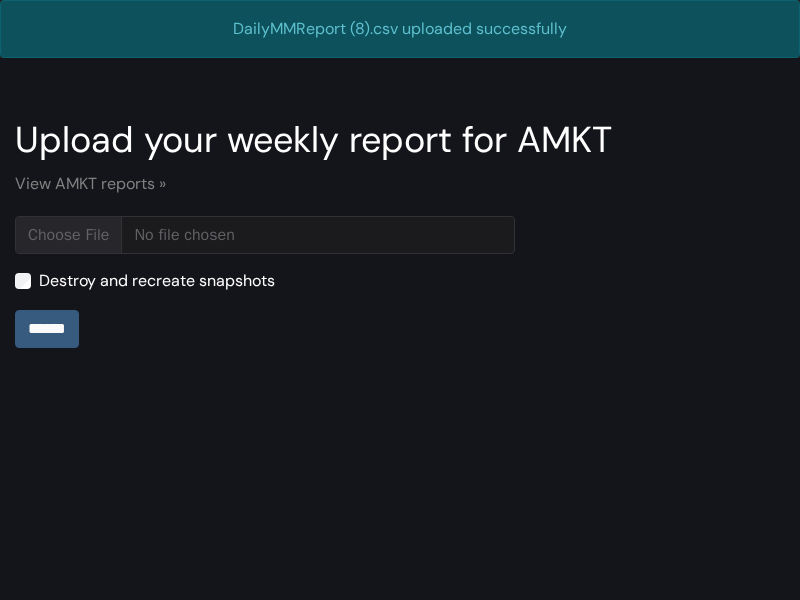 scroll, scrollTop: 0, scrollLeft: 0, axis: both 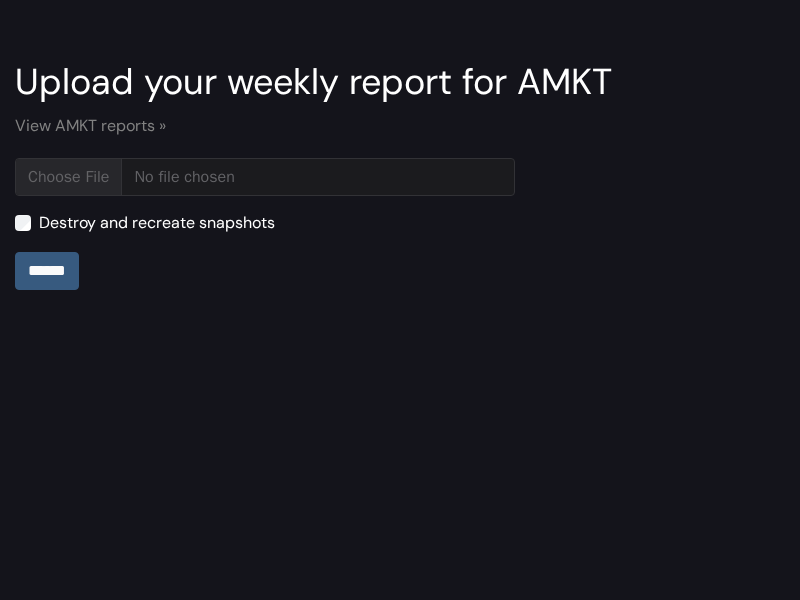 type on "**********" 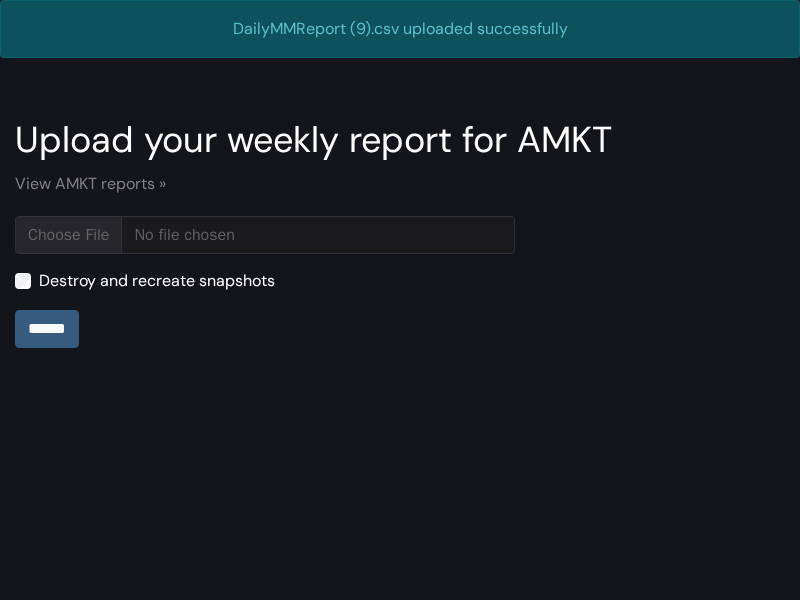 scroll, scrollTop: 0, scrollLeft: 0, axis: both 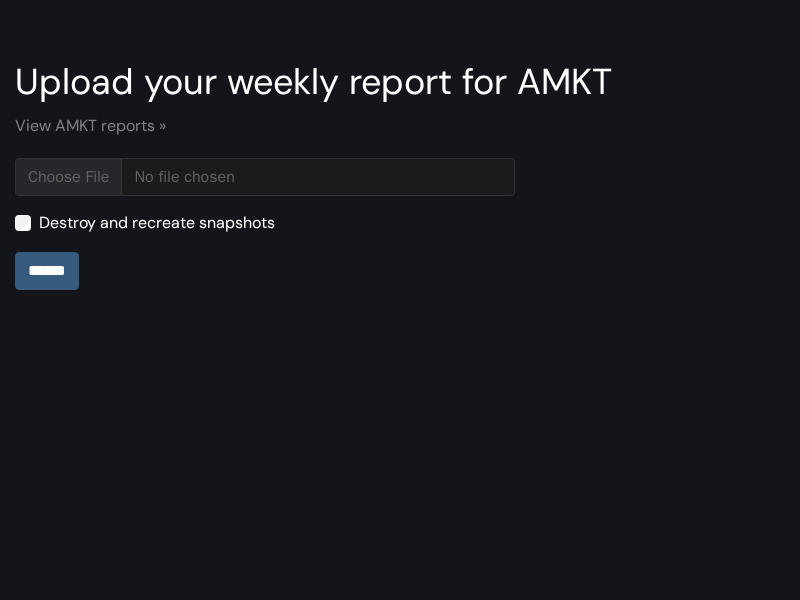 type on "**********" 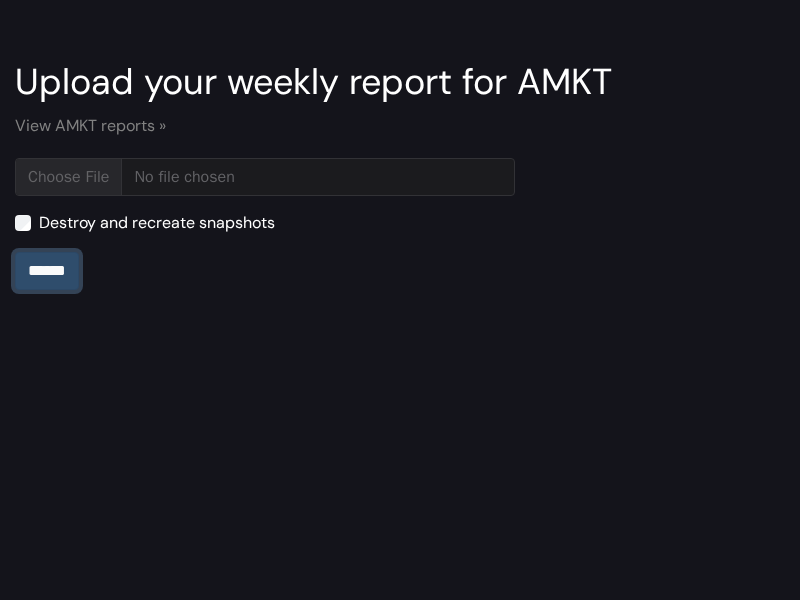 click on "******" at bounding box center (47, 271) 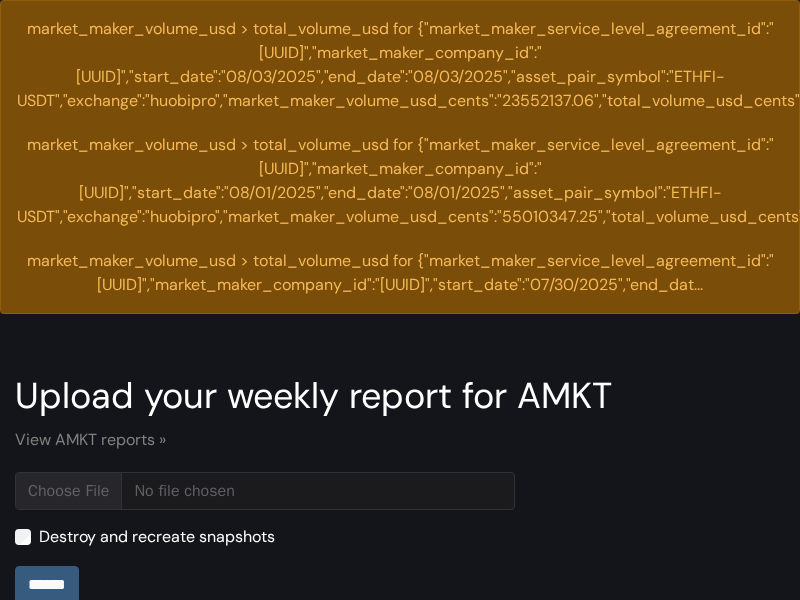 scroll, scrollTop: 0, scrollLeft: 0, axis: both 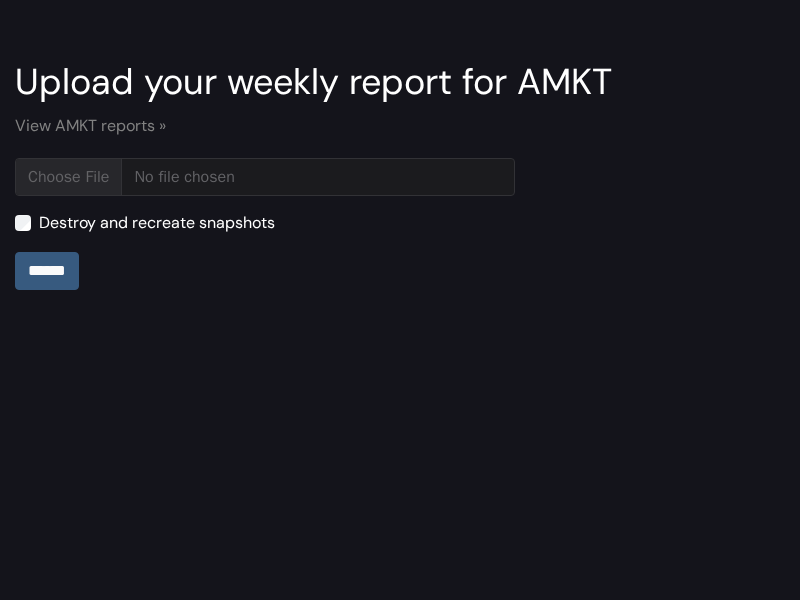 type on "**********" 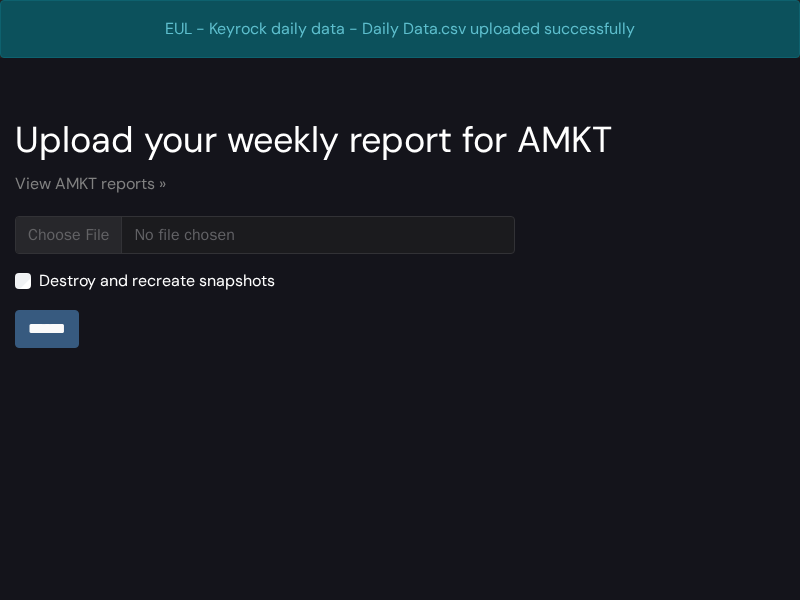 scroll, scrollTop: 0, scrollLeft: 0, axis: both 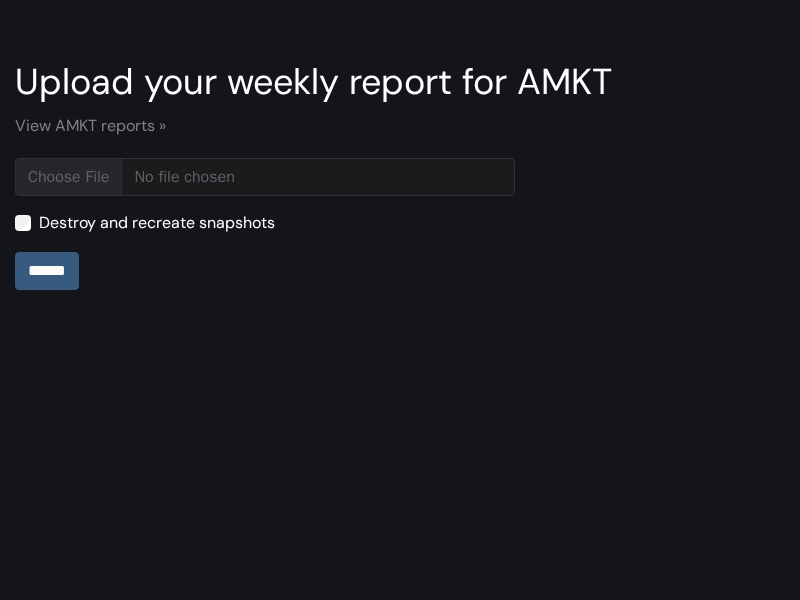 type on "**********" 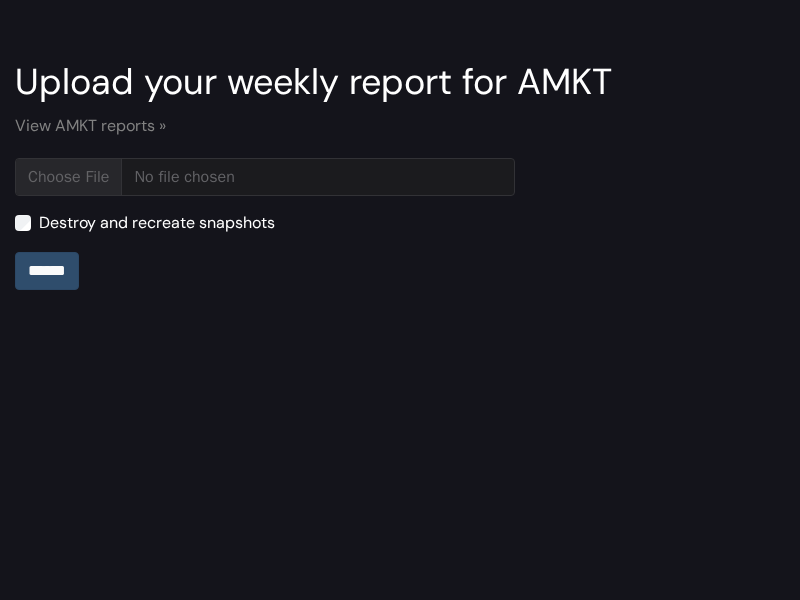 click on "******" at bounding box center [47, 271] 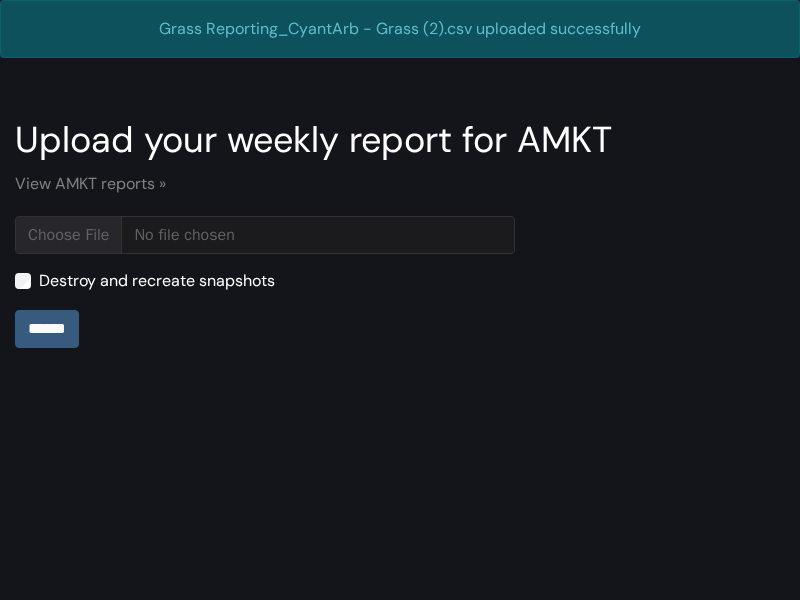 scroll, scrollTop: 0, scrollLeft: 0, axis: both 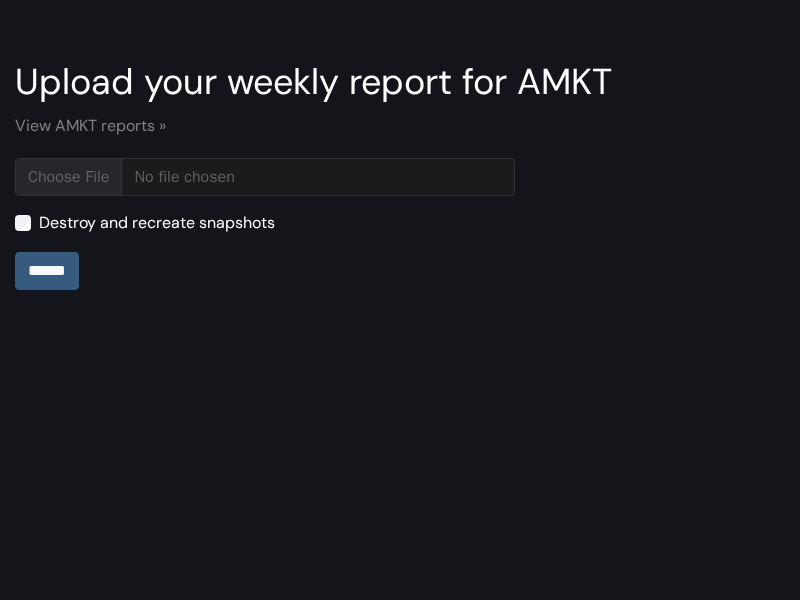 type on "**********" 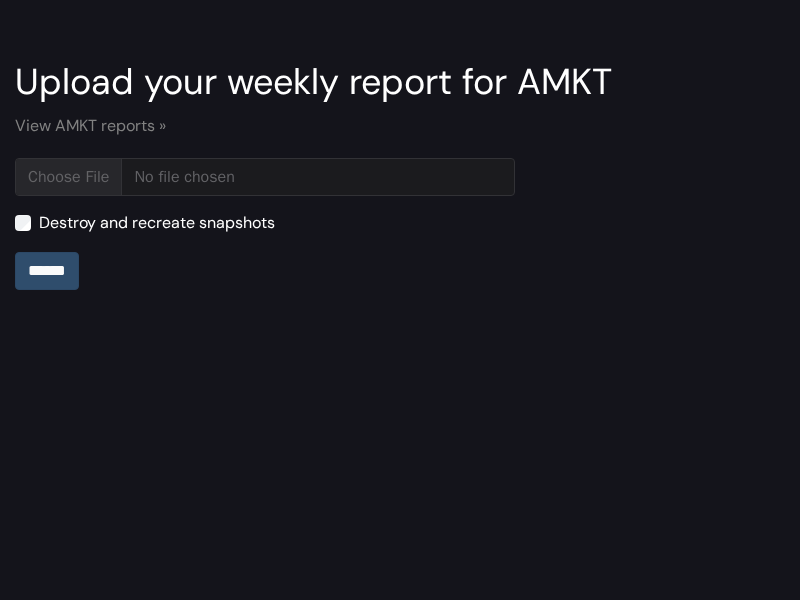 click on "******" at bounding box center (47, 271) 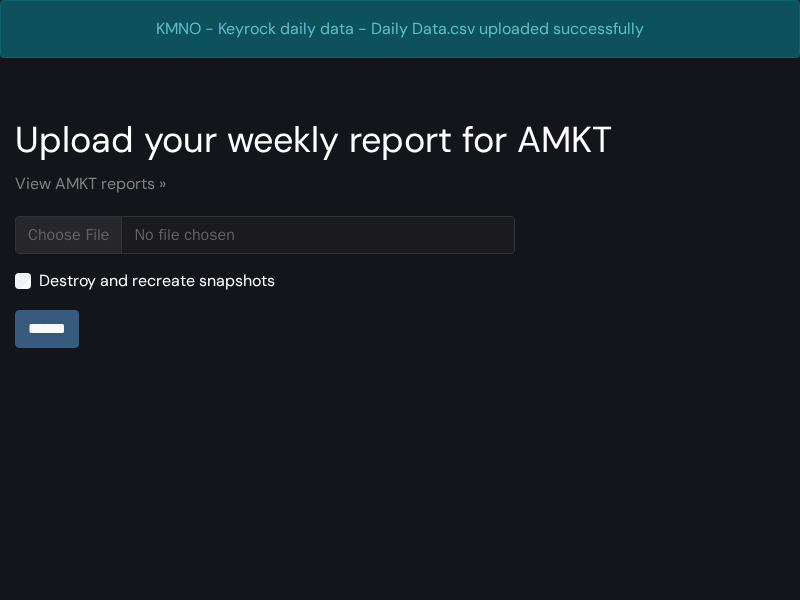 scroll, scrollTop: 0, scrollLeft: 0, axis: both 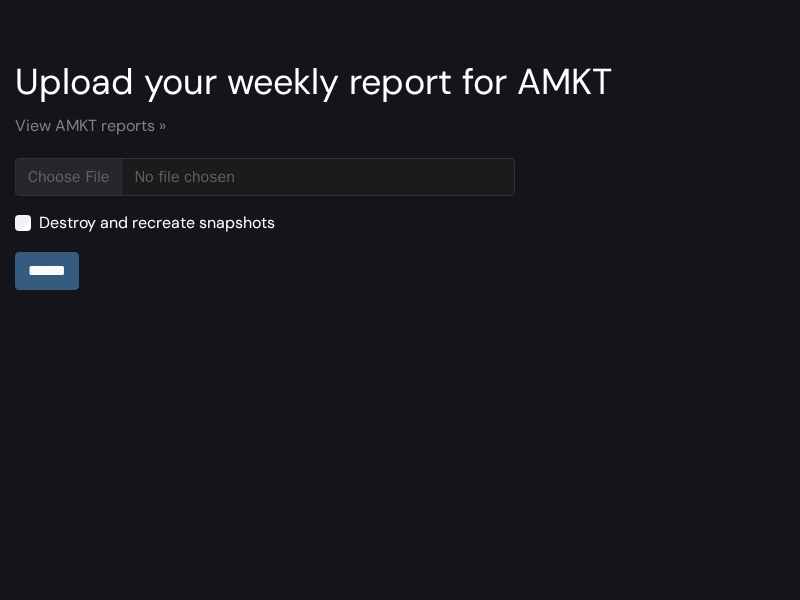 type on "**********" 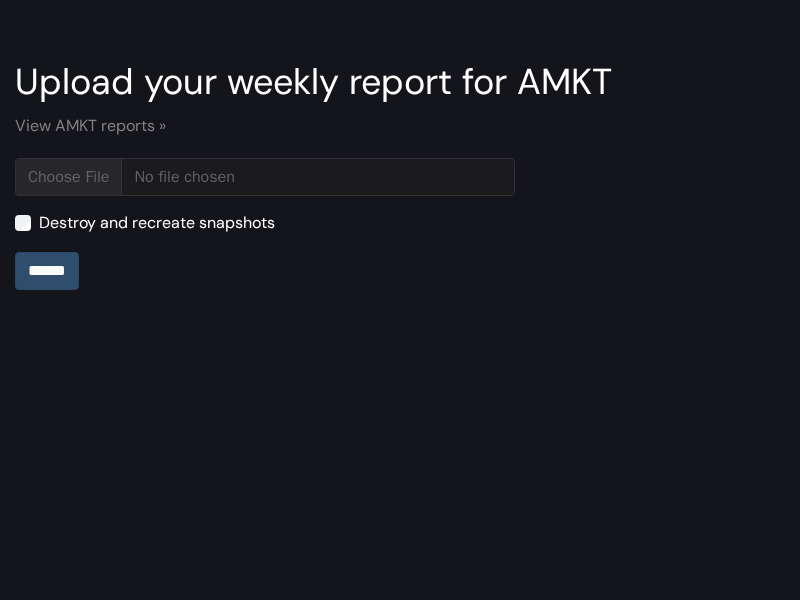 click on "******" at bounding box center [47, 271] 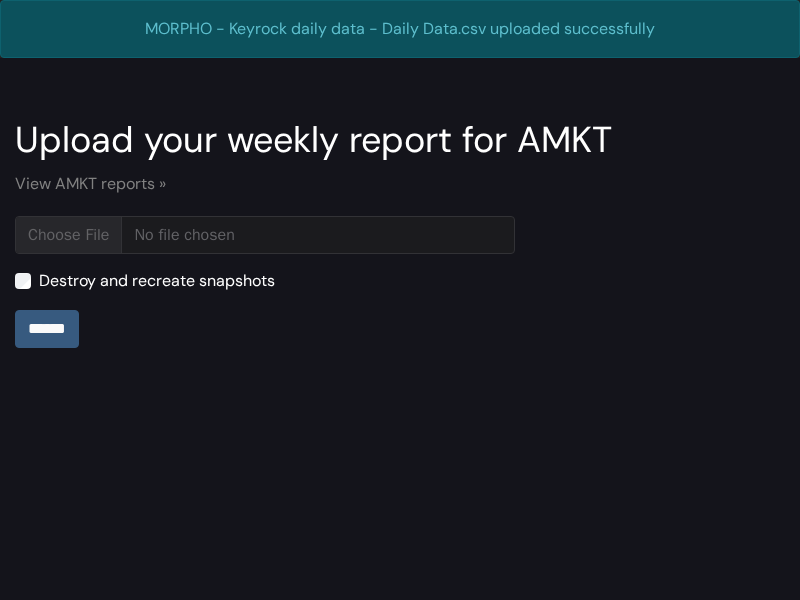 scroll, scrollTop: 0, scrollLeft: 0, axis: both 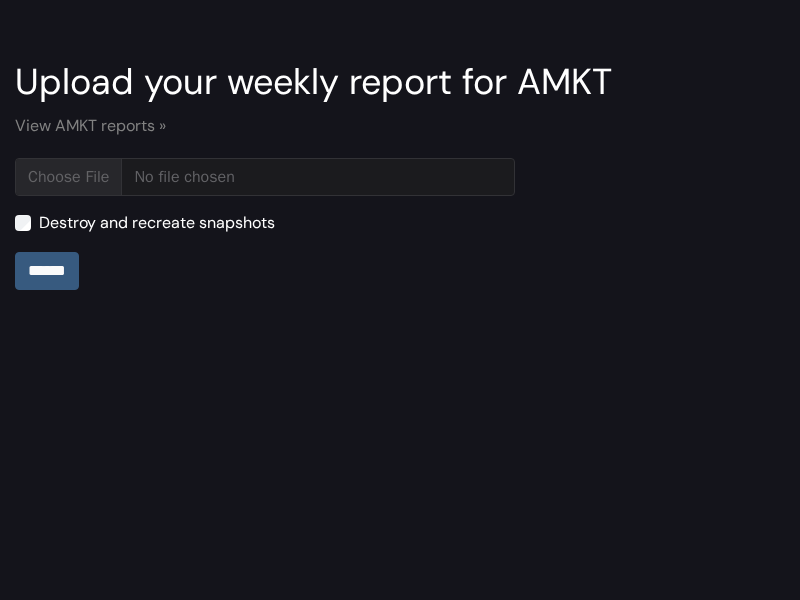 type on "**********" 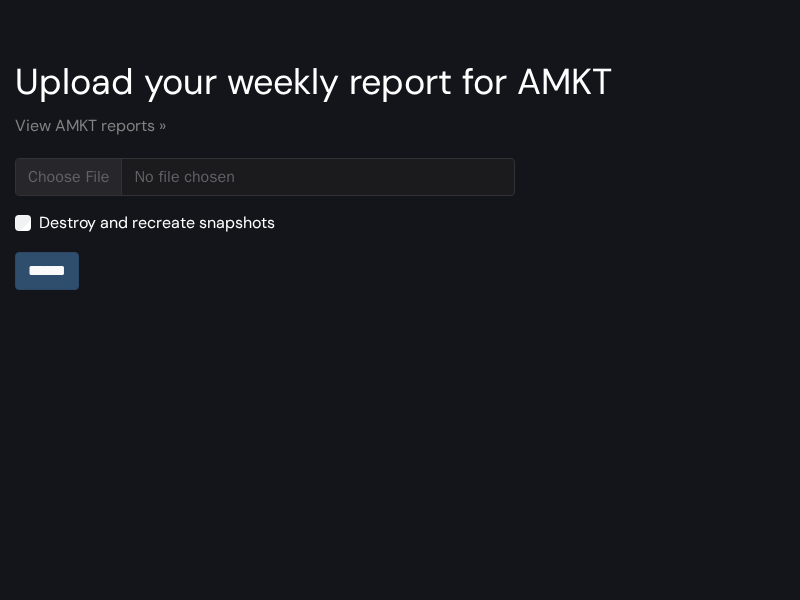 click on "******" at bounding box center [47, 271] 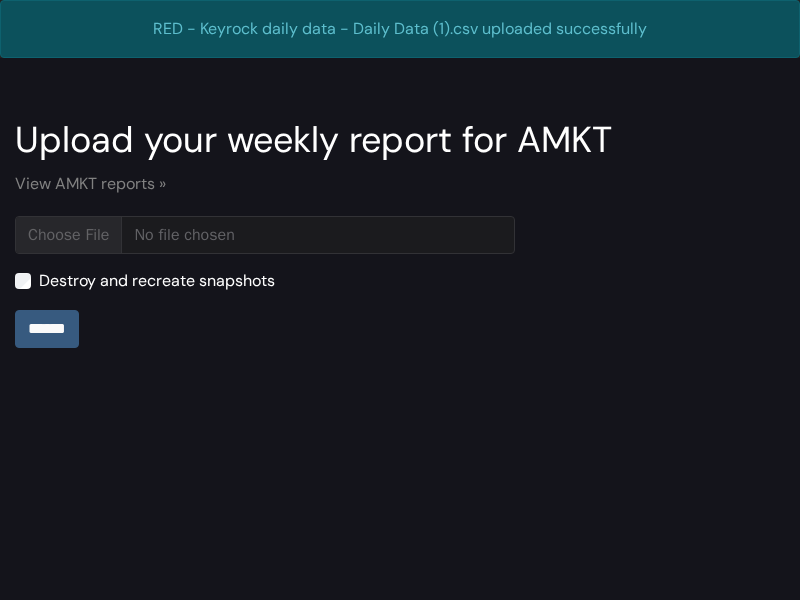 scroll, scrollTop: 0, scrollLeft: 0, axis: both 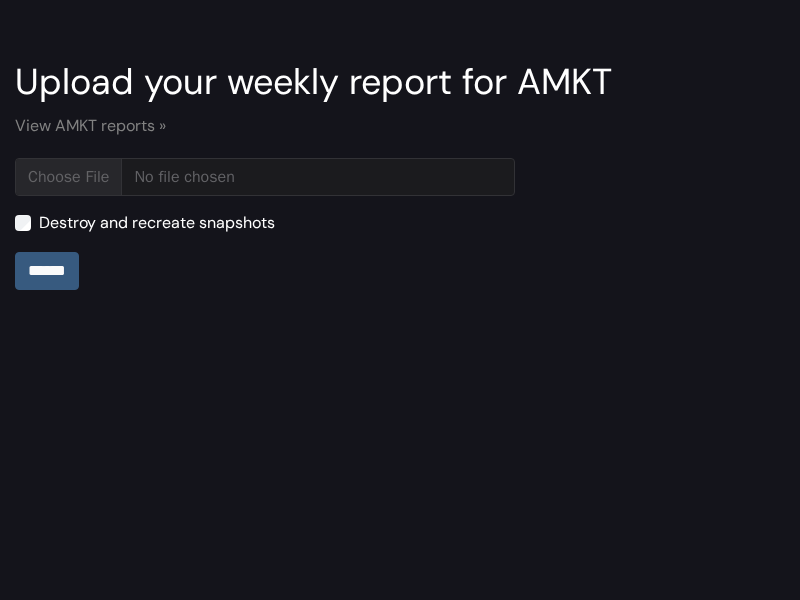type on "**********" 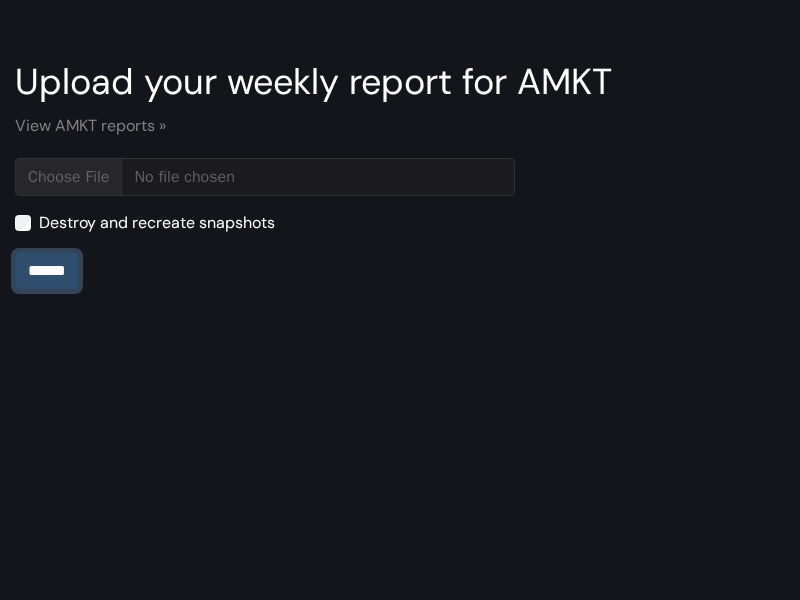click on "******" at bounding box center [47, 271] 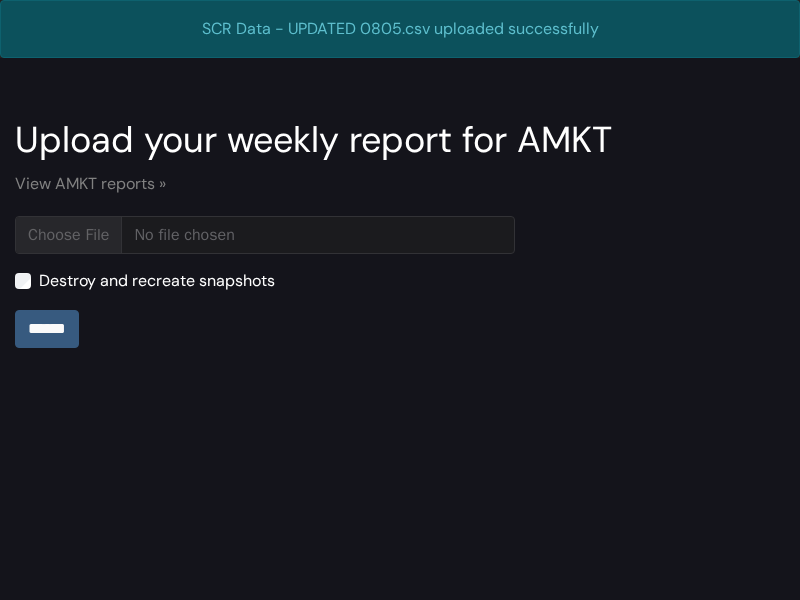 scroll, scrollTop: 0, scrollLeft: 0, axis: both 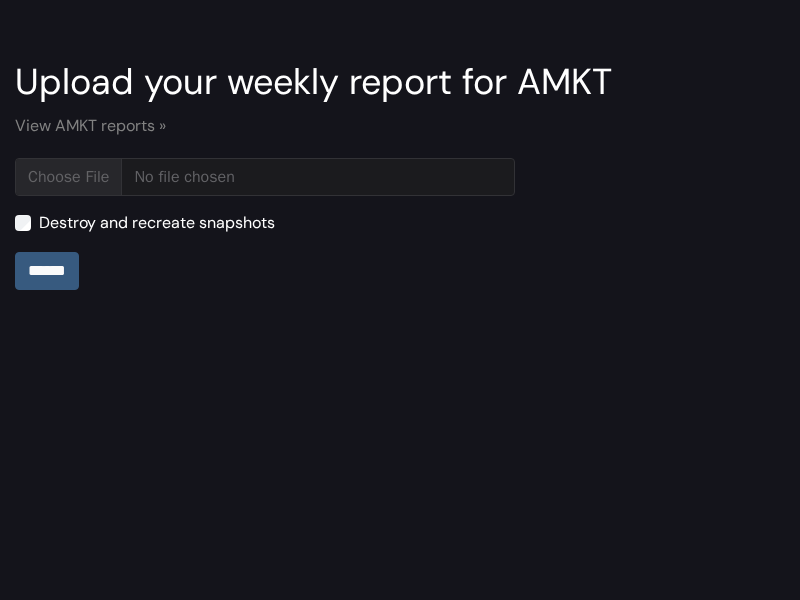 type on "**********" 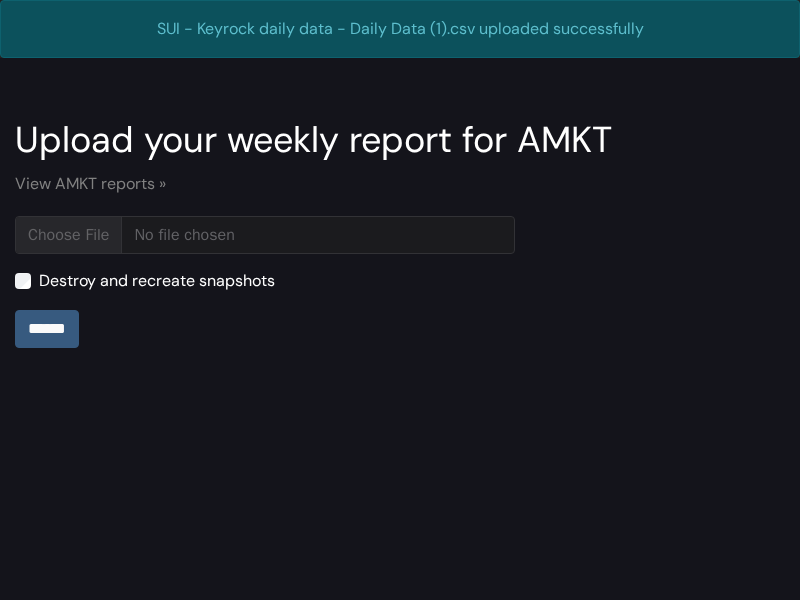 scroll, scrollTop: 0, scrollLeft: 0, axis: both 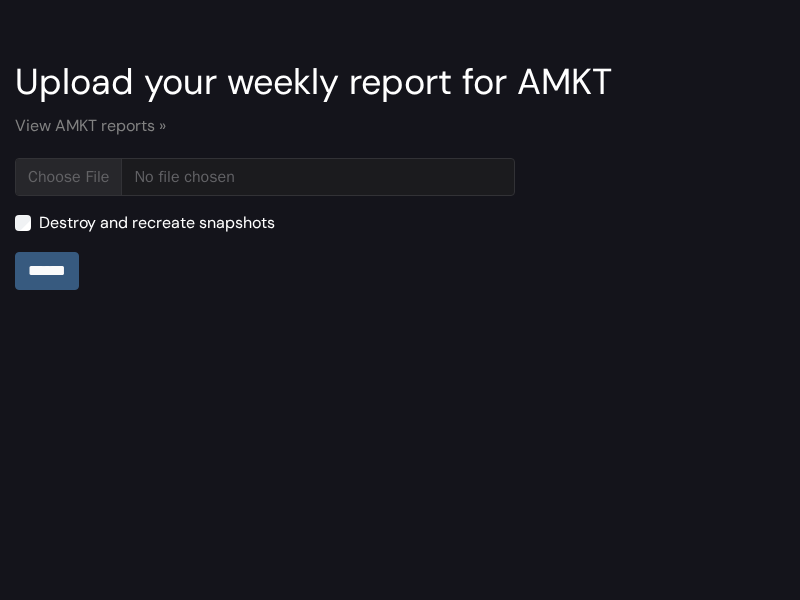 type on "**********" 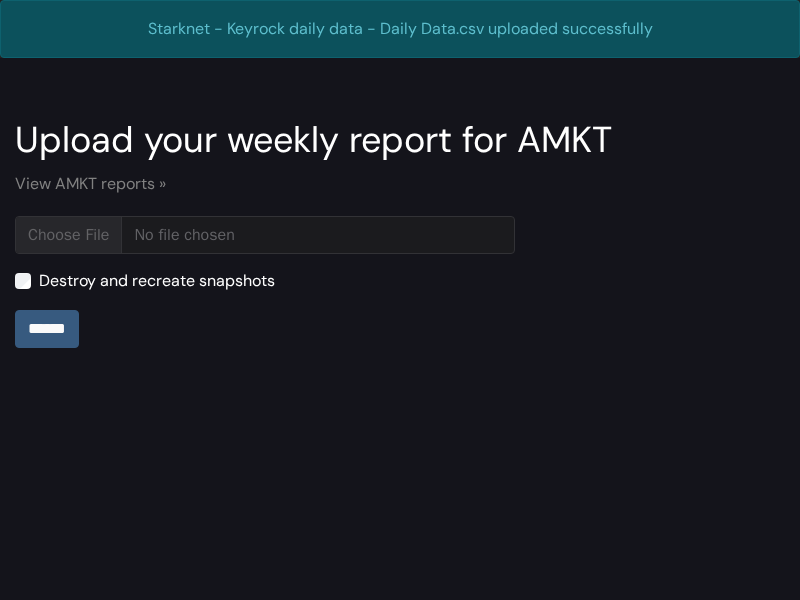 scroll, scrollTop: 0, scrollLeft: 0, axis: both 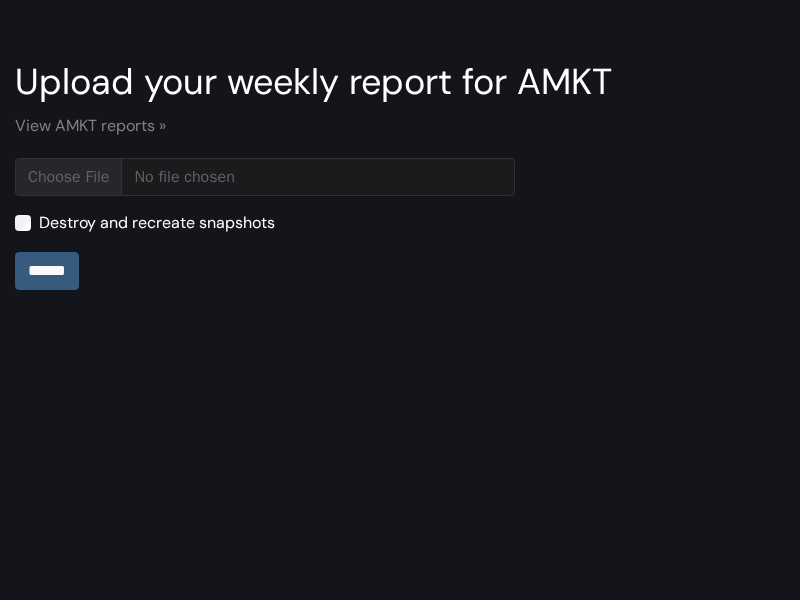type on "**********" 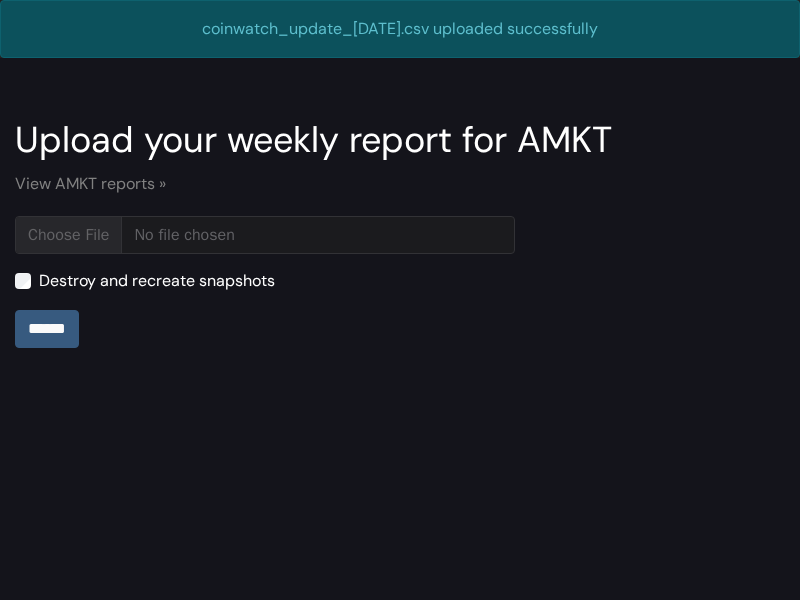 scroll, scrollTop: 0, scrollLeft: 0, axis: both 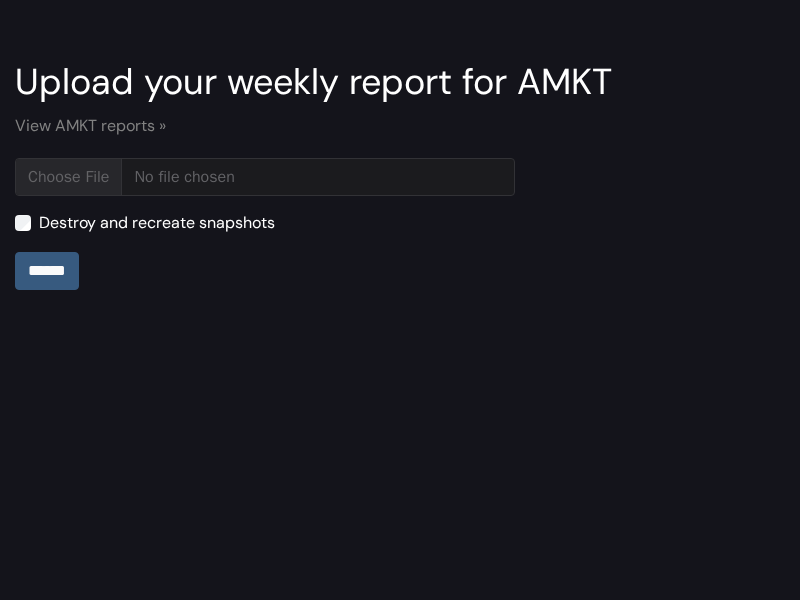 type on "**********" 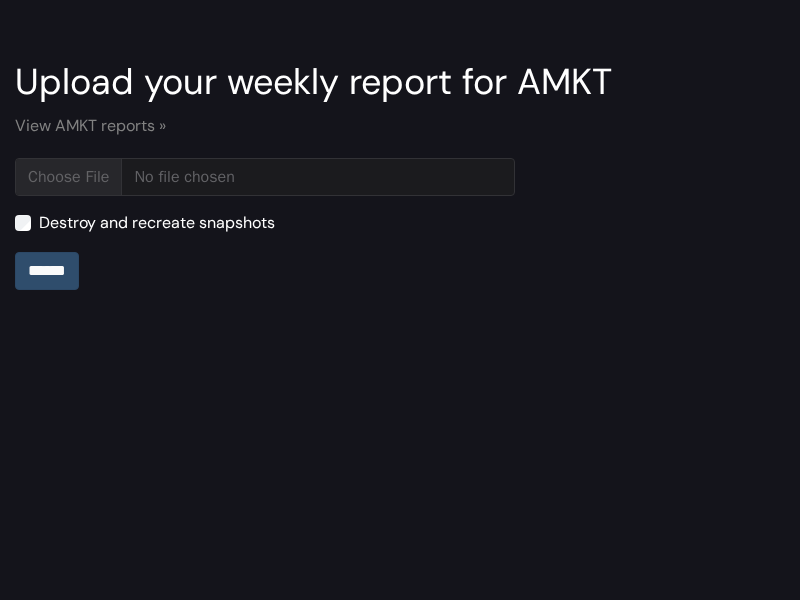 click on "******" at bounding box center [47, 271] 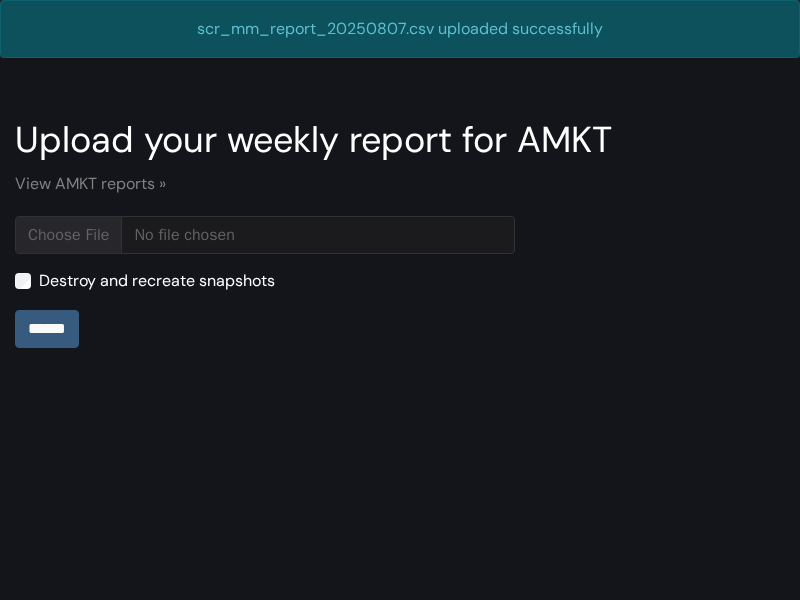 scroll, scrollTop: 0, scrollLeft: 0, axis: both 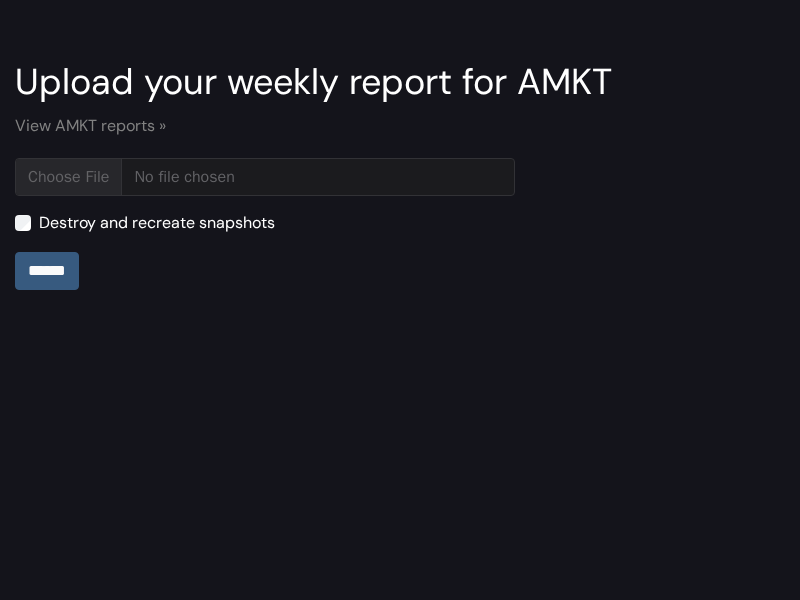 type on "**********" 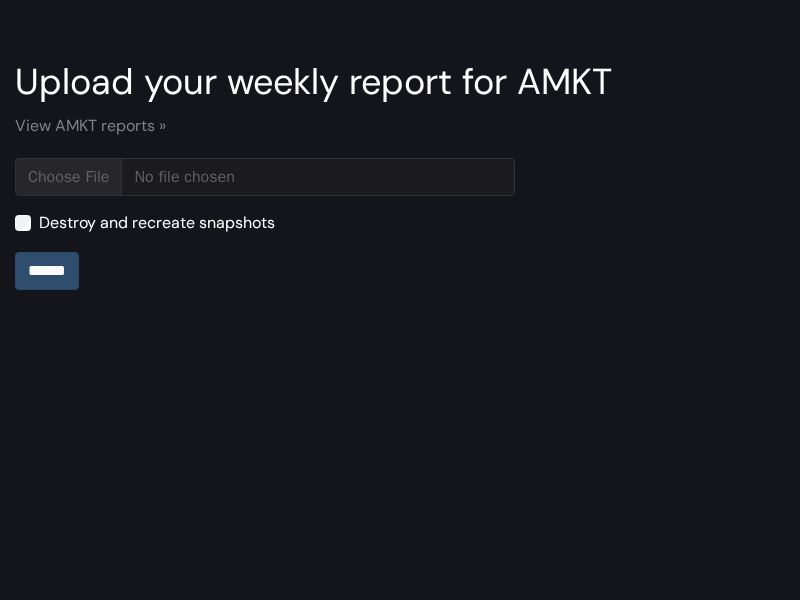 click on "******" at bounding box center (47, 271) 